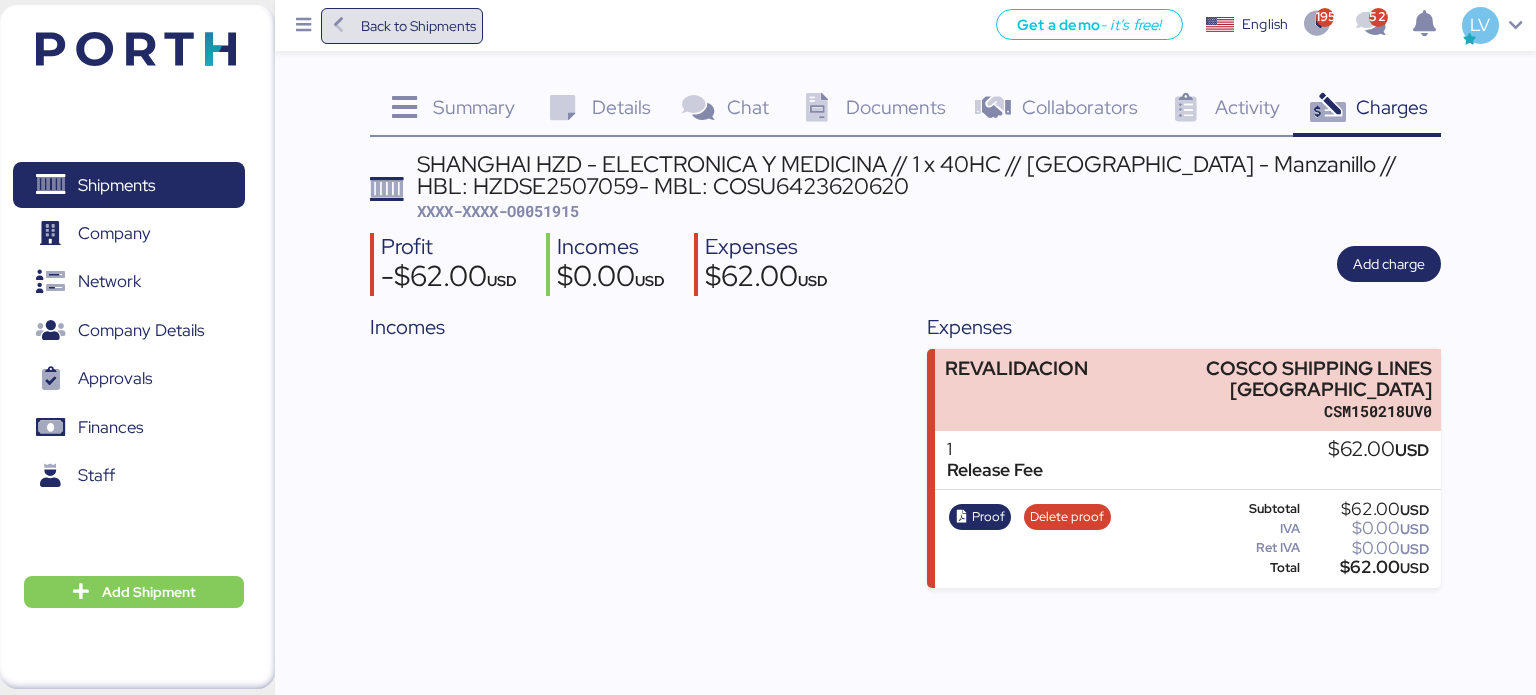 scroll, scrollTop: 0, scrollLeft: 0, axis: both 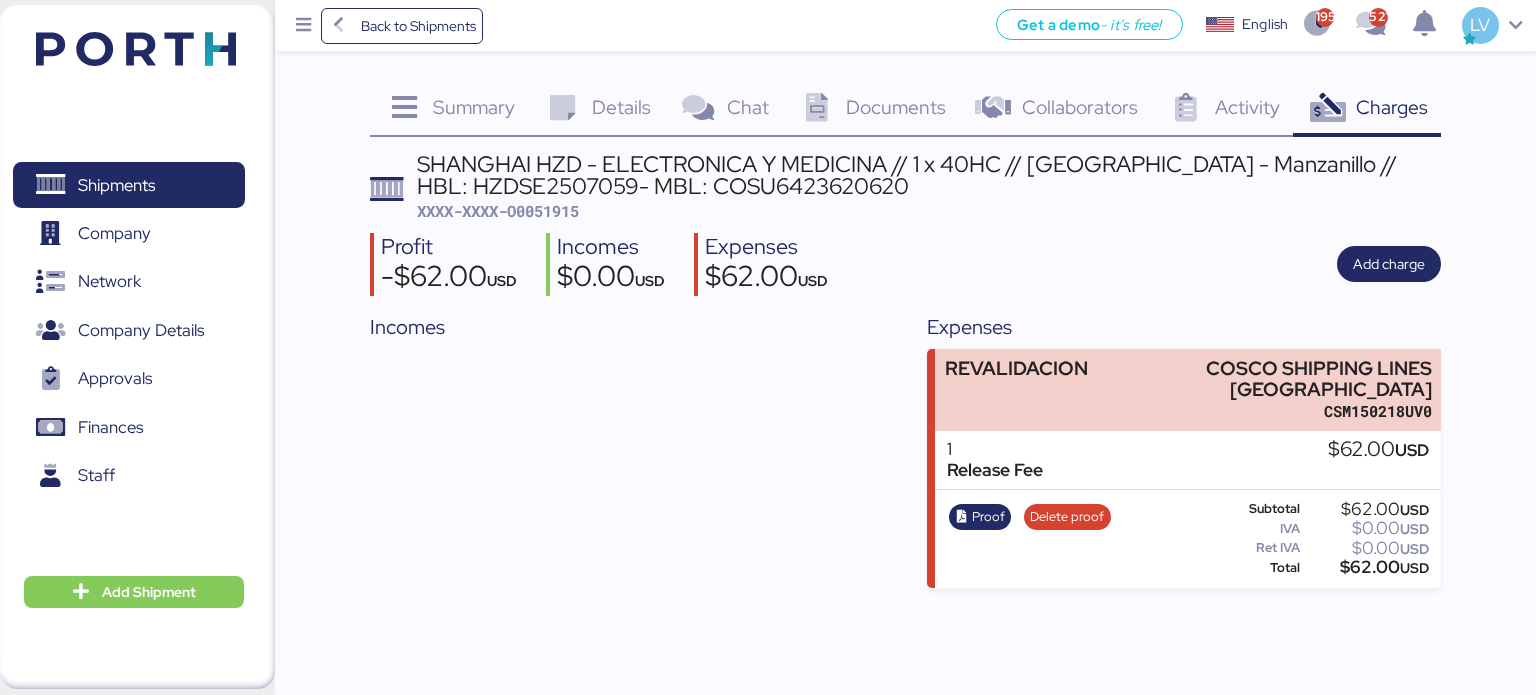 click on "Back to Shipments" at bounding box center [418, 26] 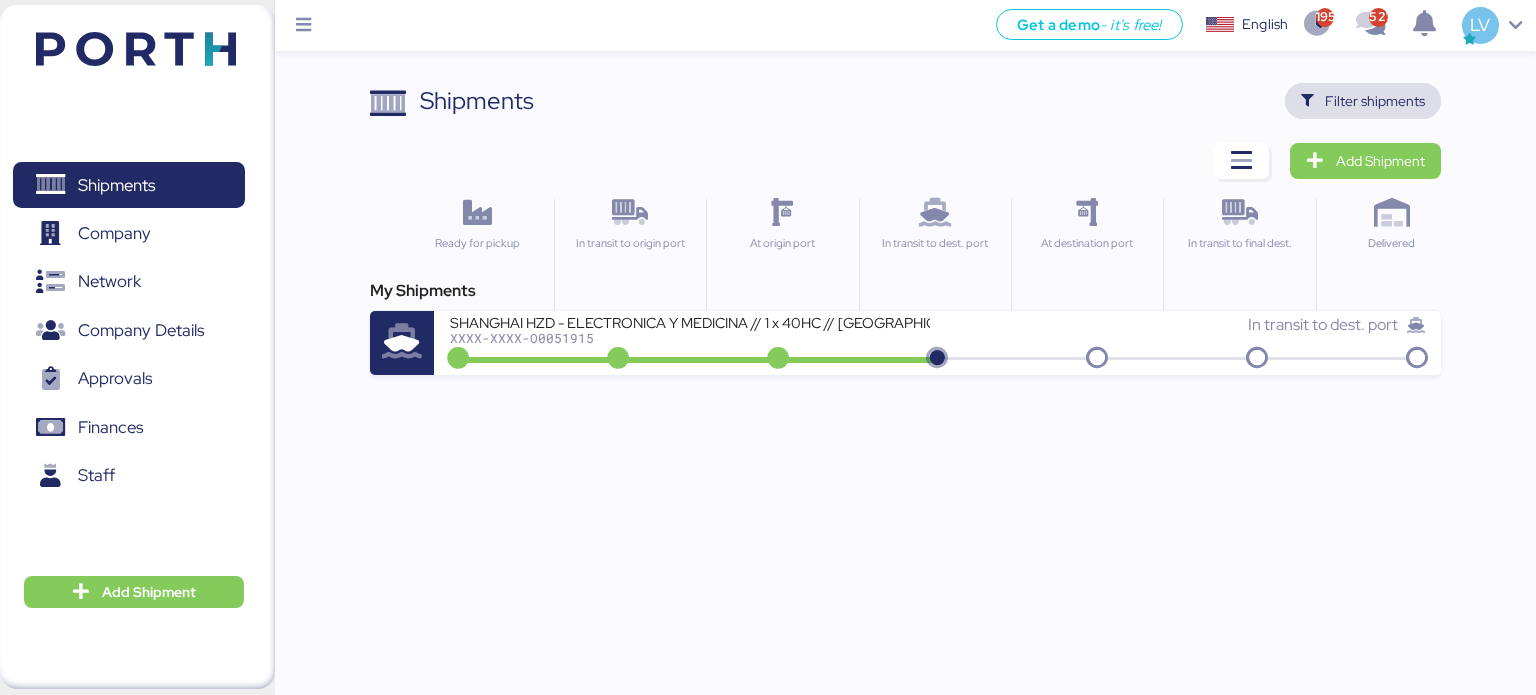 click on "Filter shipments" at bounding box center [1375, 101] 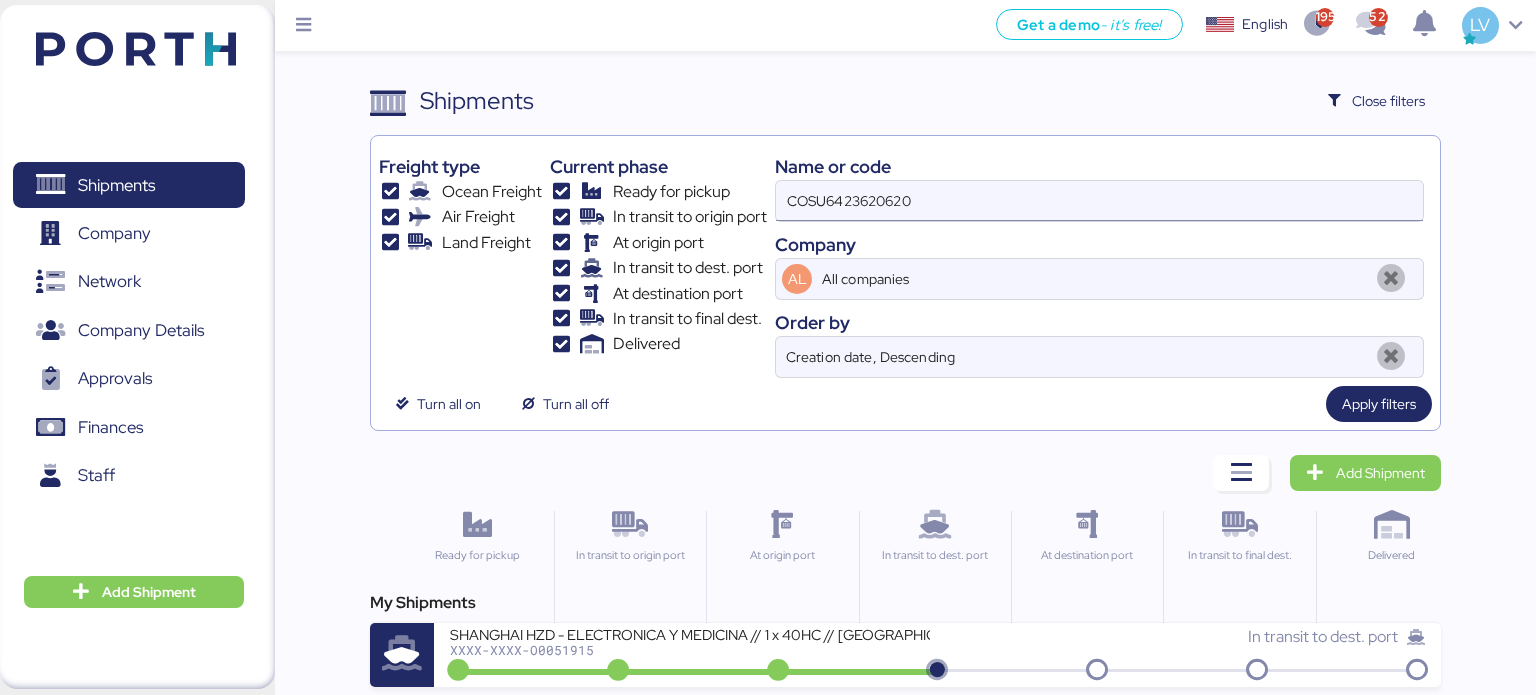 click on "COSU6423620620" at bounding box center [1099, 201] 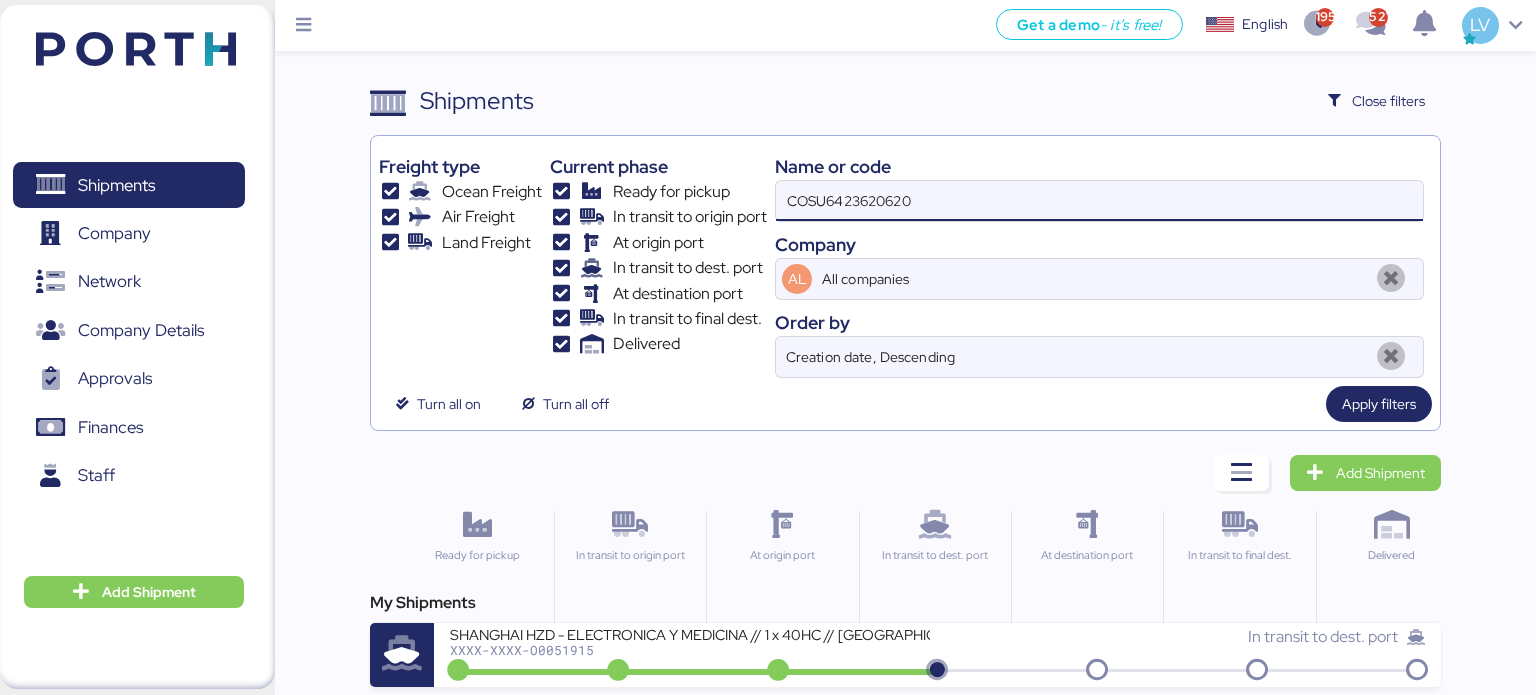 click on "COSU6423620620" at bounding box center [1099, 201] 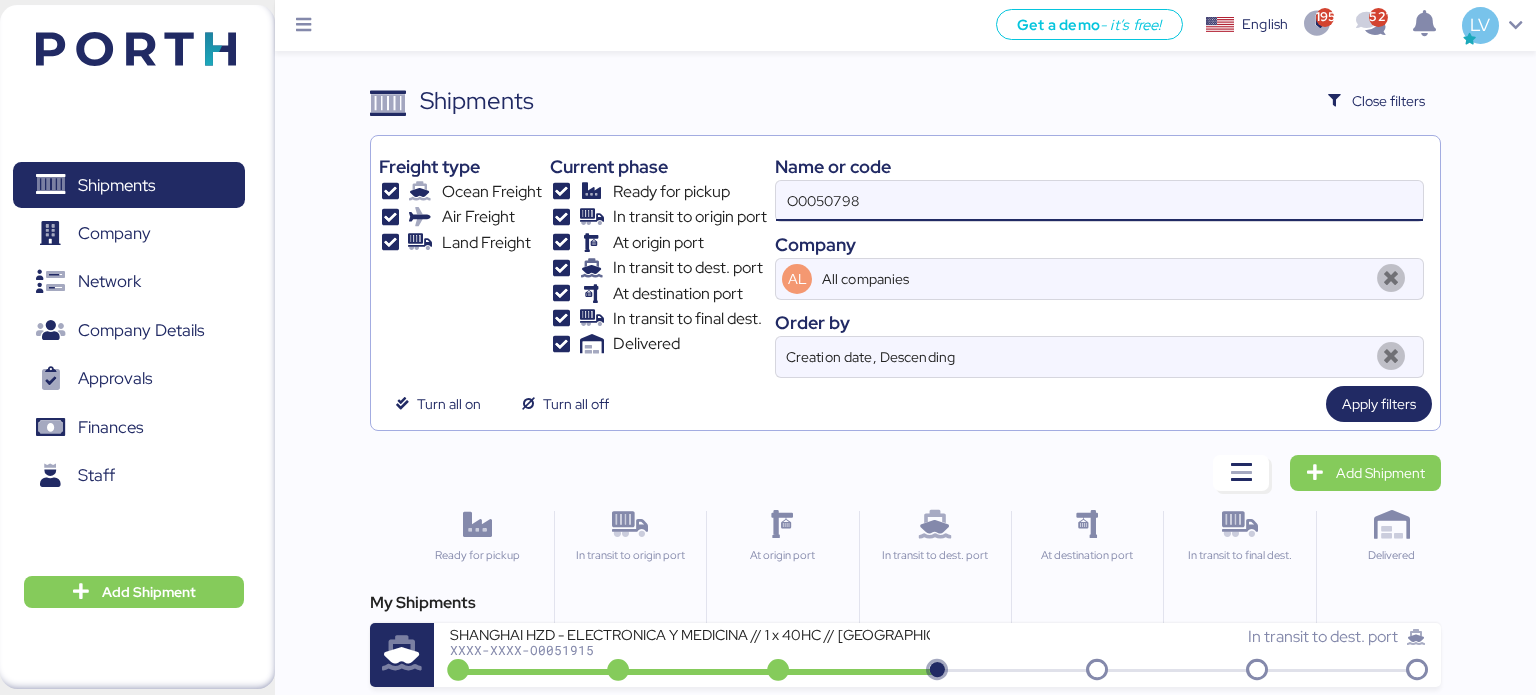type on "O0050798" 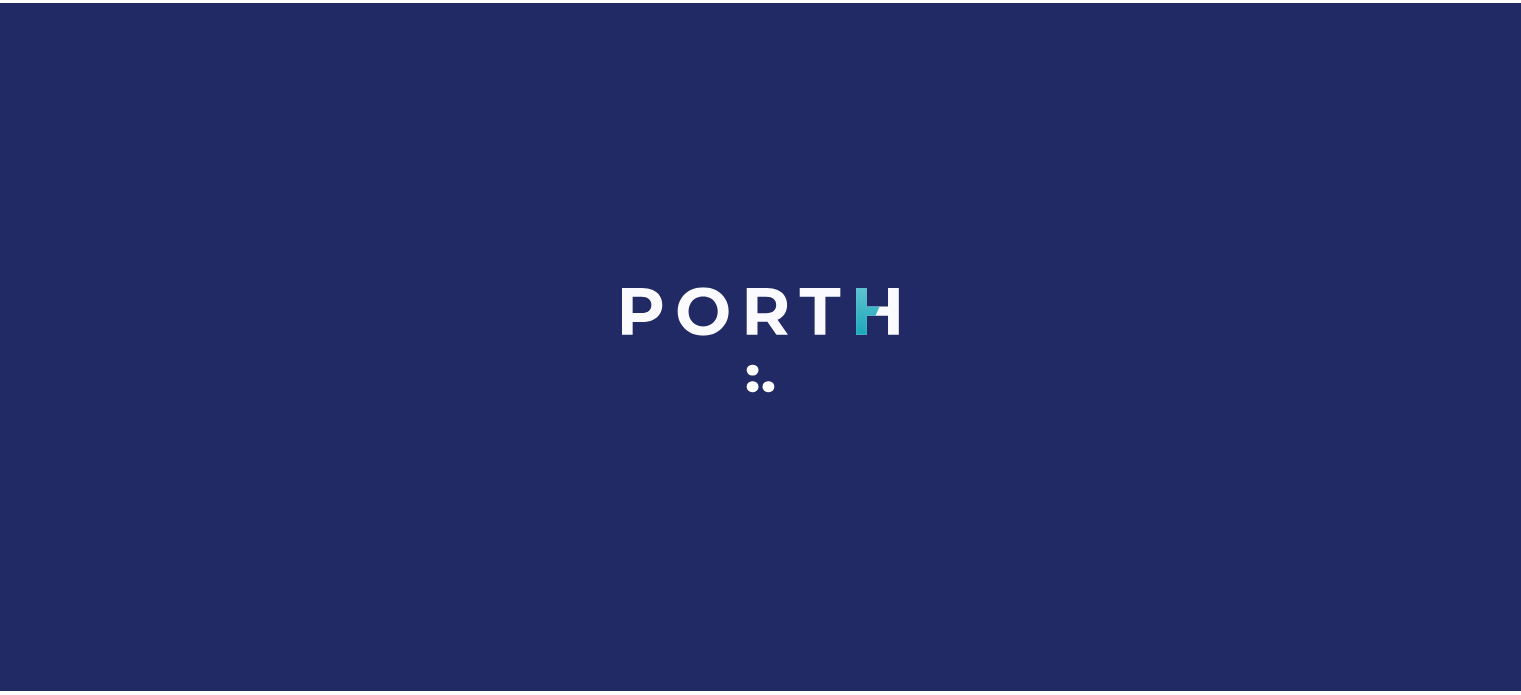 scroll, scrollTop: 0, scrollLeft: 0, axis: both 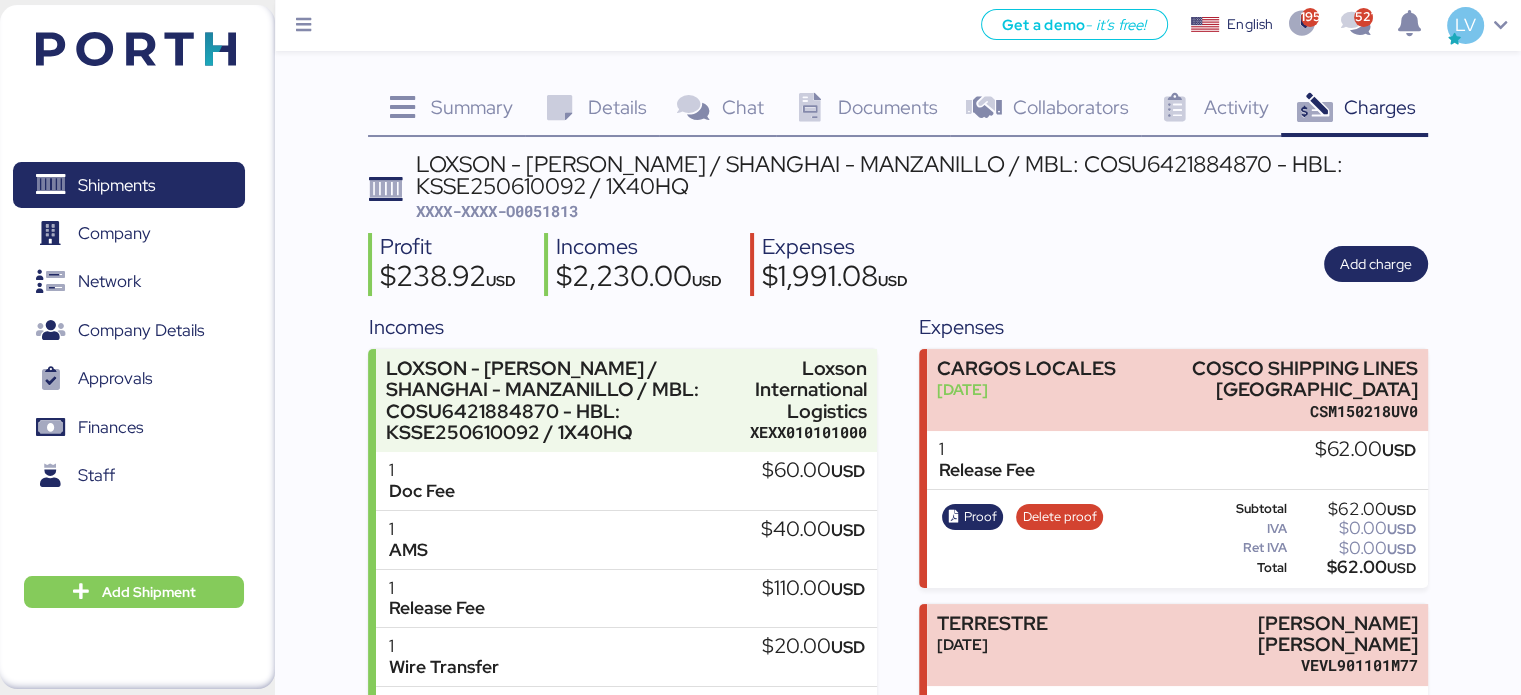 click at bounding box center [136, 49] 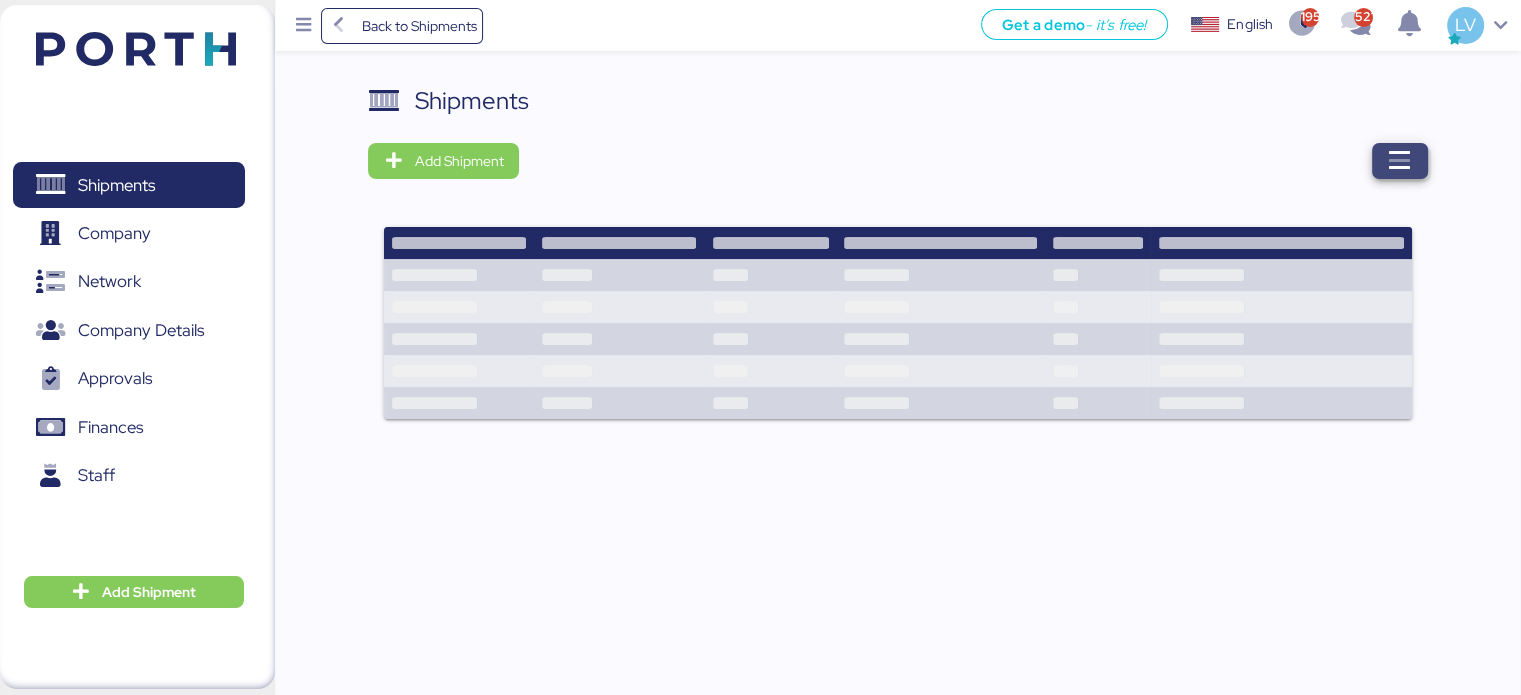 click at bounding box center (1400, 161) 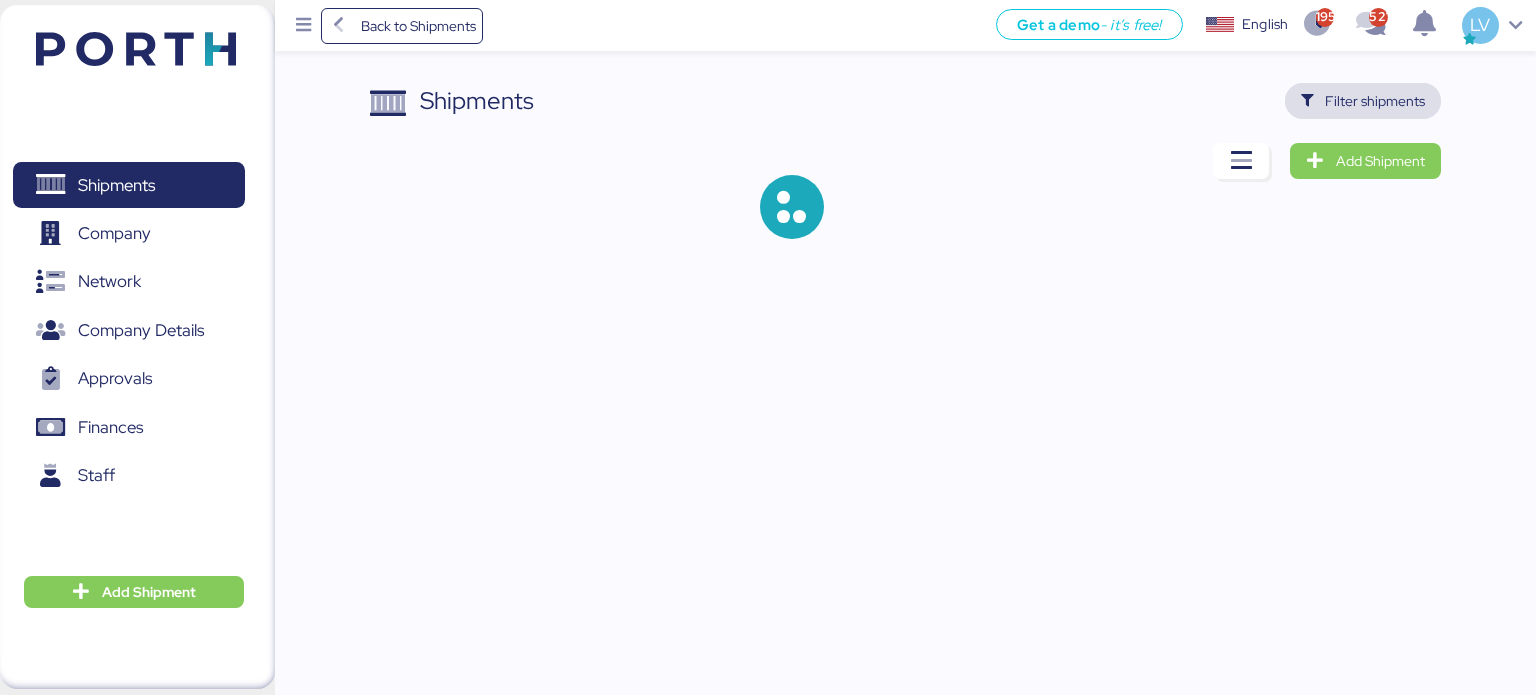 click on "Filter shipments" at bounding box center [1375, 101] 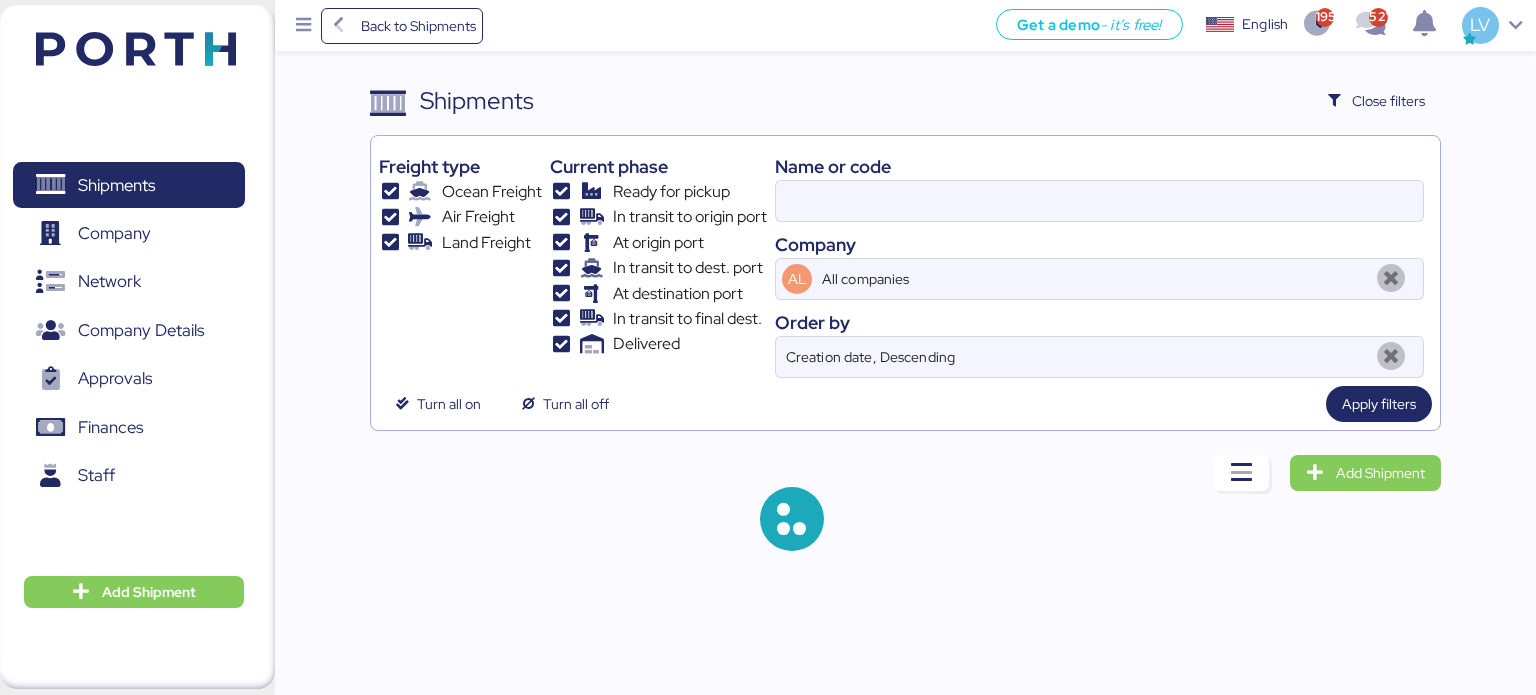 click on "Name or code" at bounding box center [1099, 166] 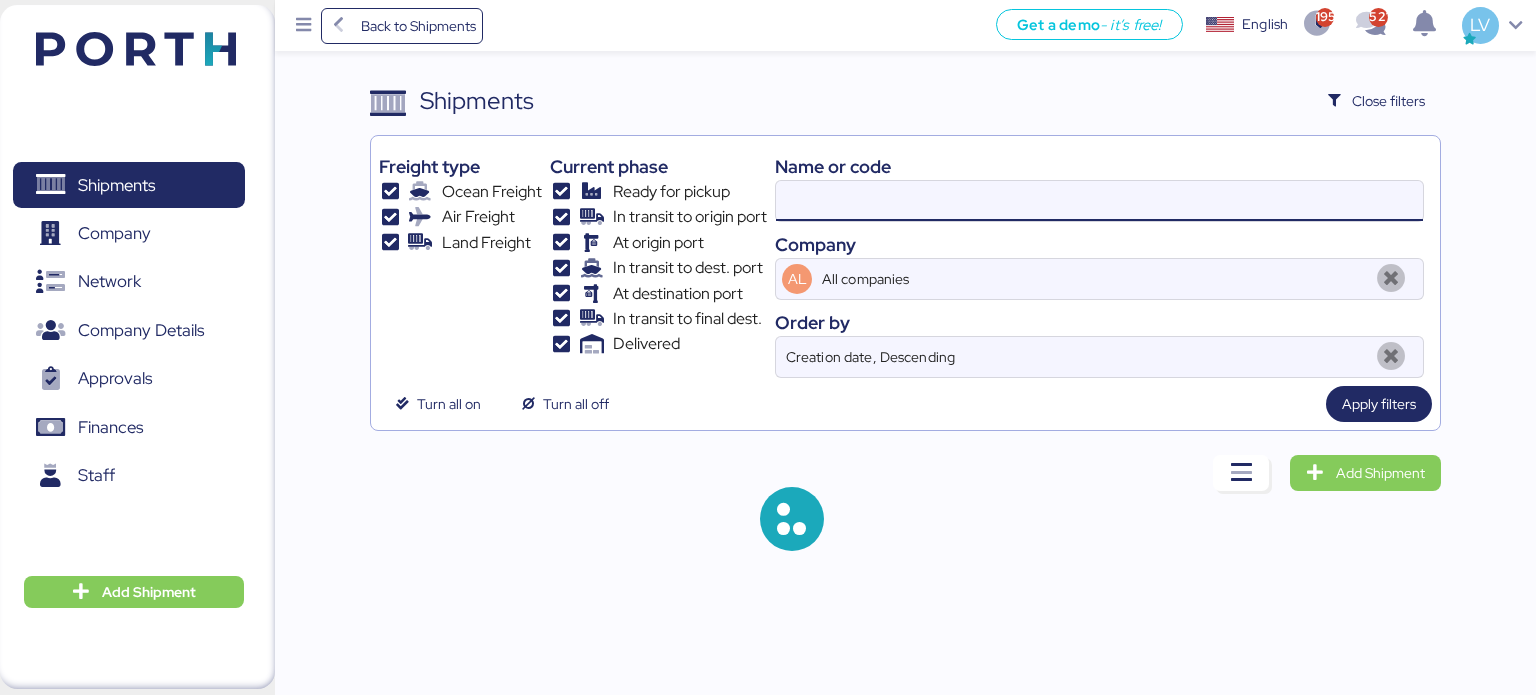 click at bounding box center [1099, 201] 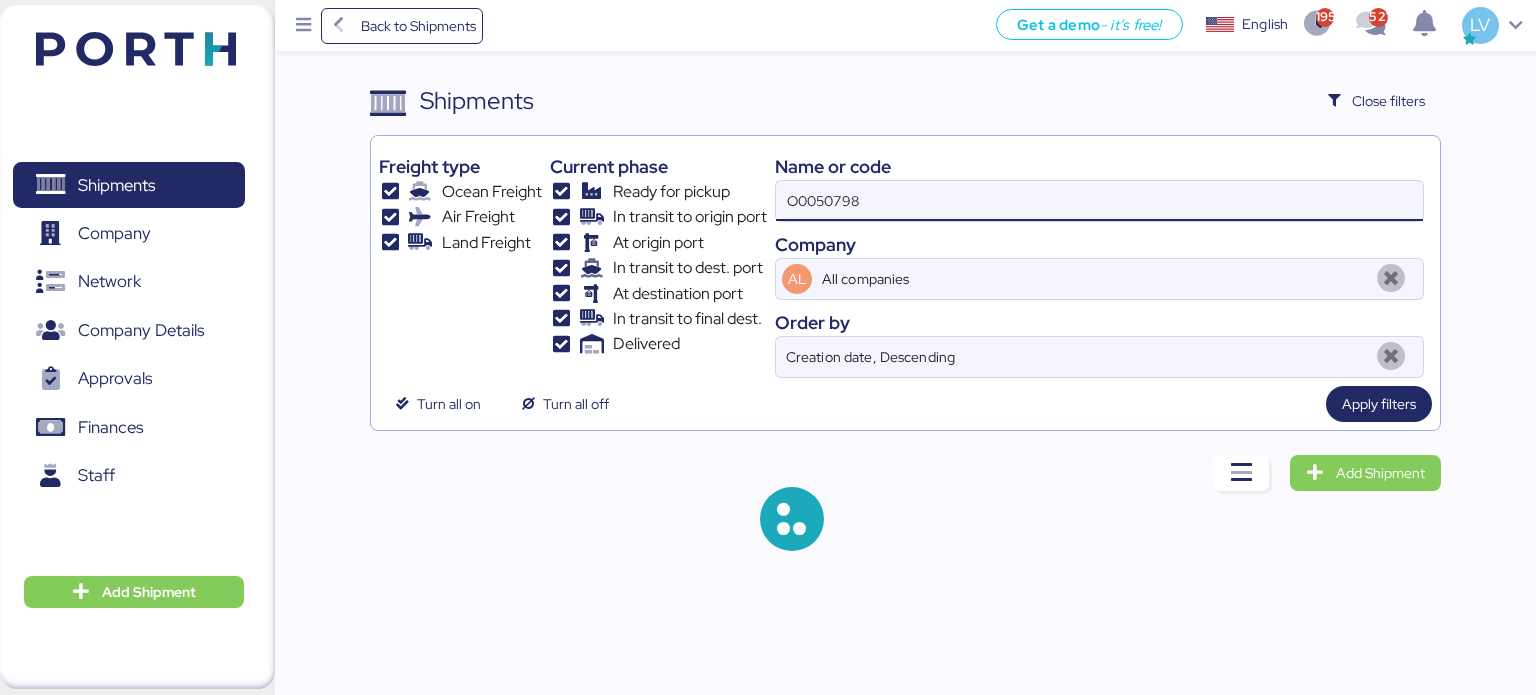 type on "O0050798" 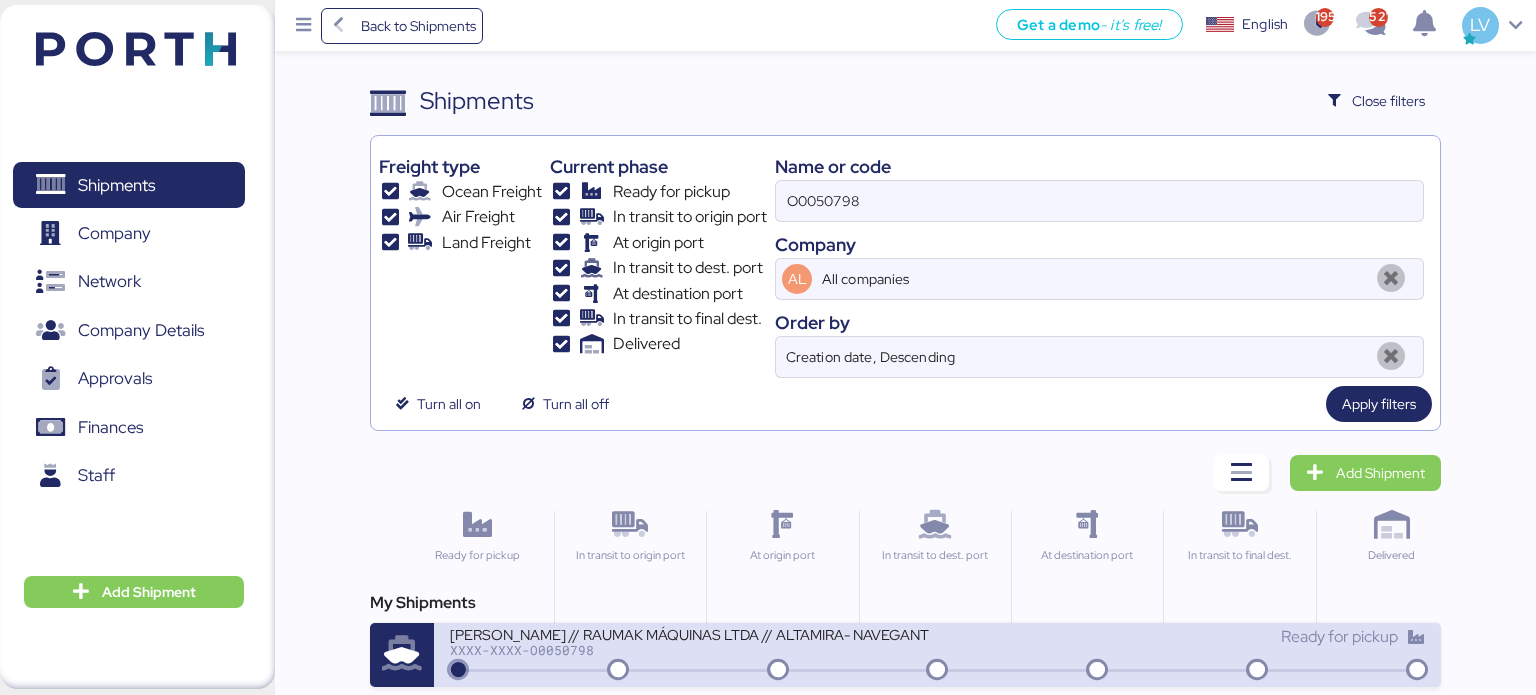click on "[PERSON_NAME] // RAUMAK MÁQUINAS LTDA // ALTAMIRA- NAVEGANTES // 1X40 HC" at bounding box center (690, 633) 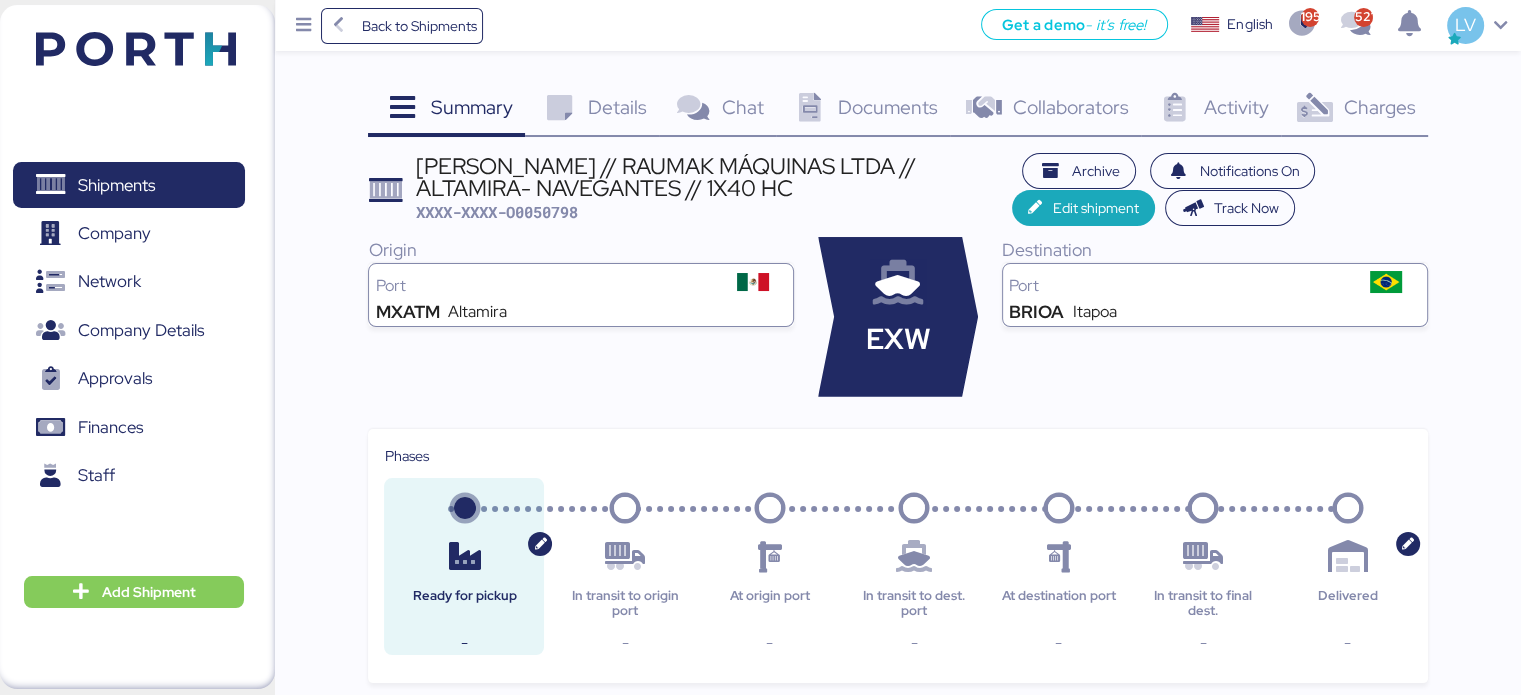 click on "Summary 0   Details 0   Chat 0   Documents 0   Collaborators 0   Activity 0   Charges 0   [PERSON_NAME] // RAUMAK MÁQUINAS LTDA // ALTAMIRA- NAVEGANTES // 1X40 HC XXXX-XXXX-O0050798   Archive   Notifications On   Edit shipment   Track Now Origin Port MXATM [GEOGRAPHIC_DATA]   EXW Destination Port BRIOA Itapoa Phases     Ready for pickup -   In transit to origin port -   At origin port -   In transit to dest. port -   At destination port -   In transit to final dest. -     Delivered -   Created by Iungo Logistics IUNG Guadalajara   Supplier   Add supplier Client   Add client Customs broker   Add broker Forwarder   Add Forwarder Other   Add other Documents   Name
This chat doesn't have any documents yet
Activity   User   Activity   IU
Yetzanet [PERSON_NAME]
Added
Custom Fields
:
[PERSON_NAME] Generales
[PERSON_NAME]
: IU : IU : All" at bounding box center (760, 841) 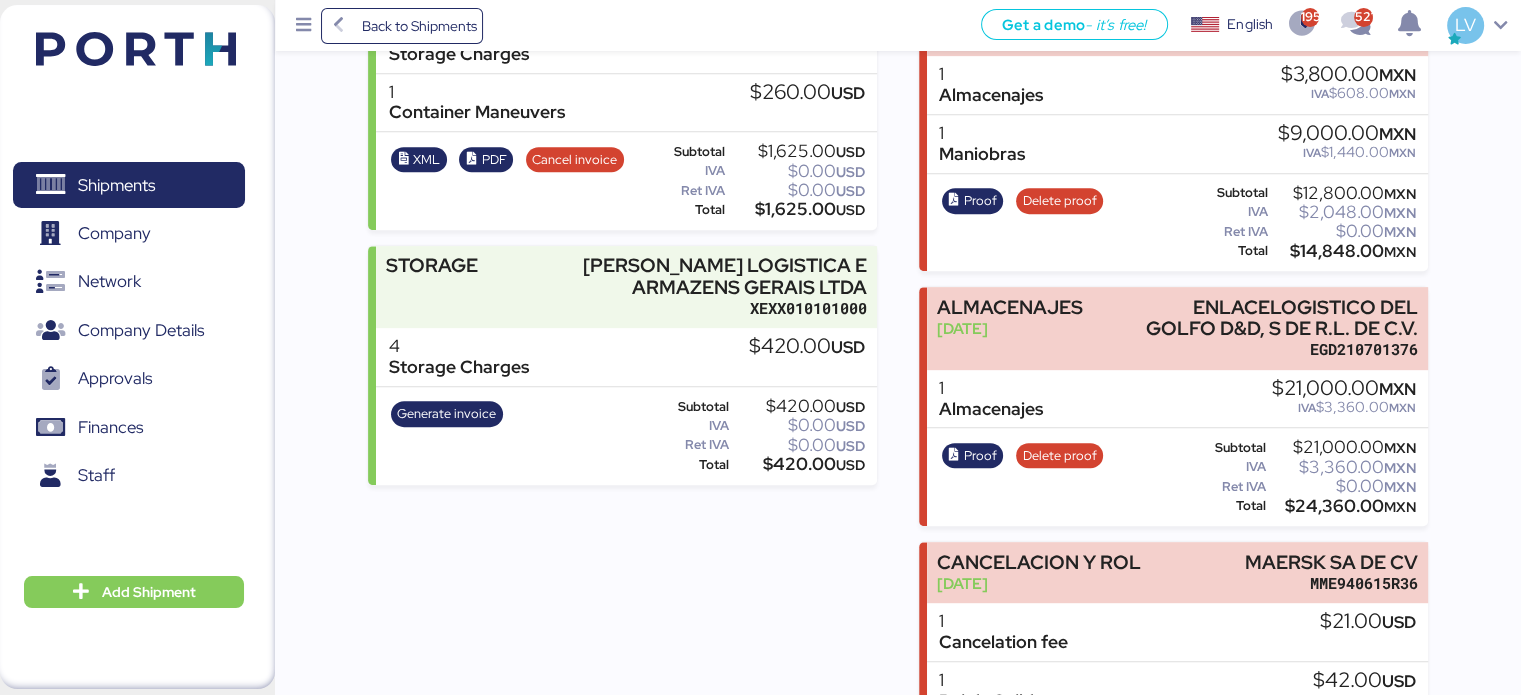 scroll, scrollTop: 890, scrollLeft: 0, axis: vertical 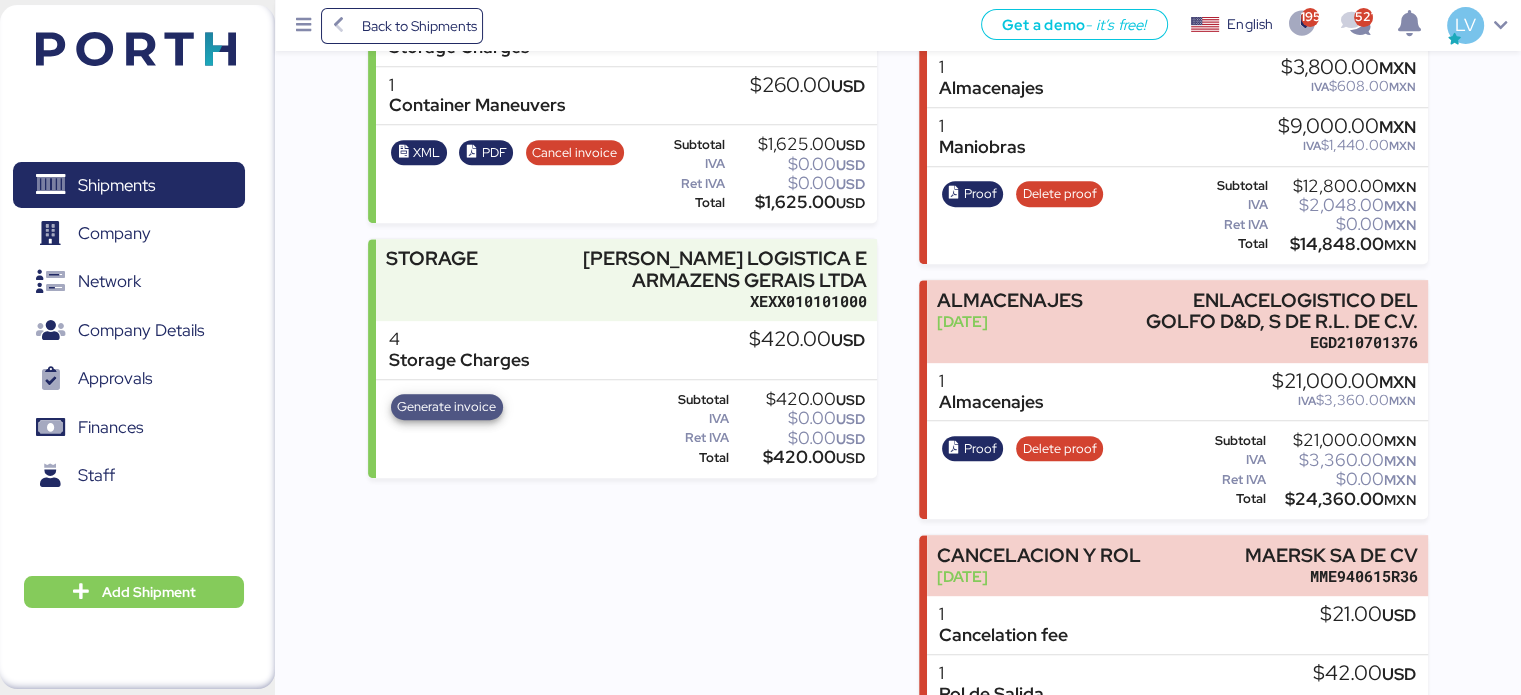 click on "Generate invoice" at bounding box center (446, 407) 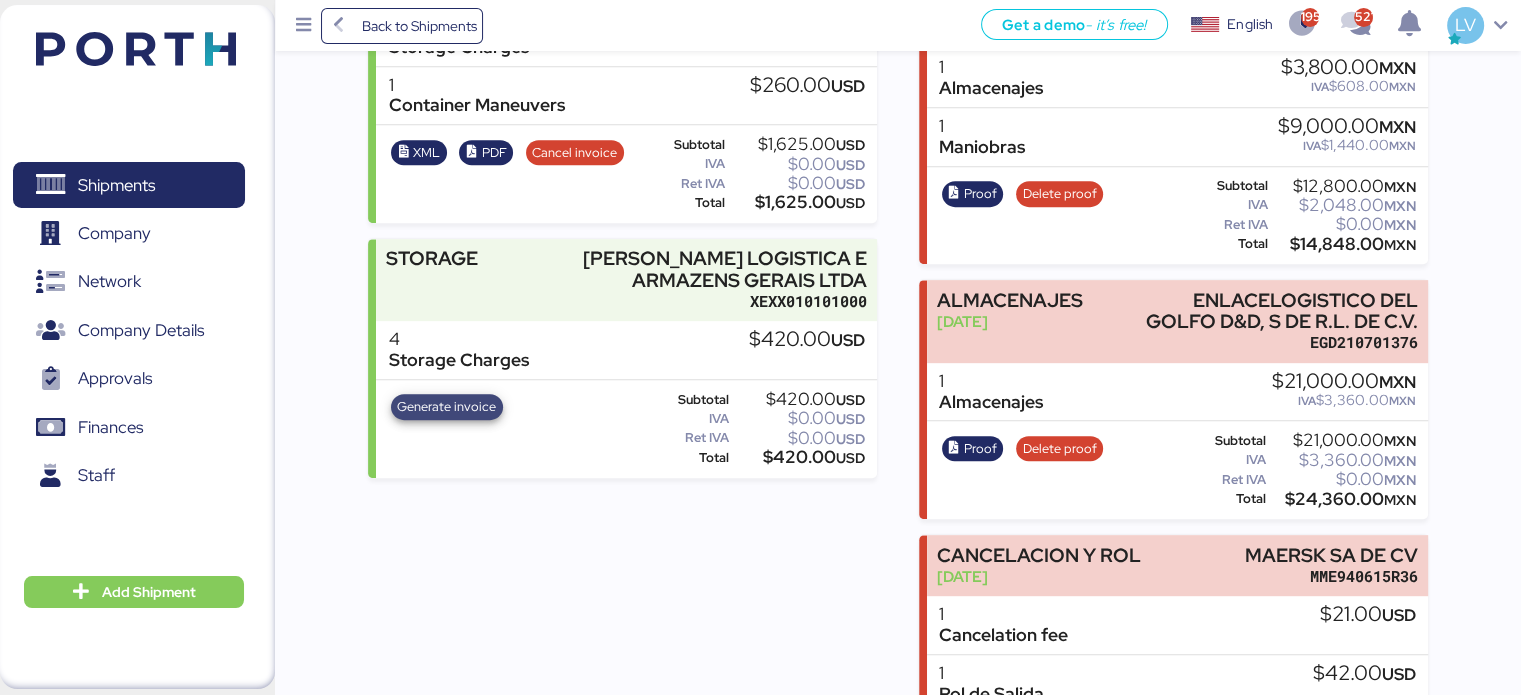 scroll, scrollTop: 0, scrollLeft: 0, axis: both 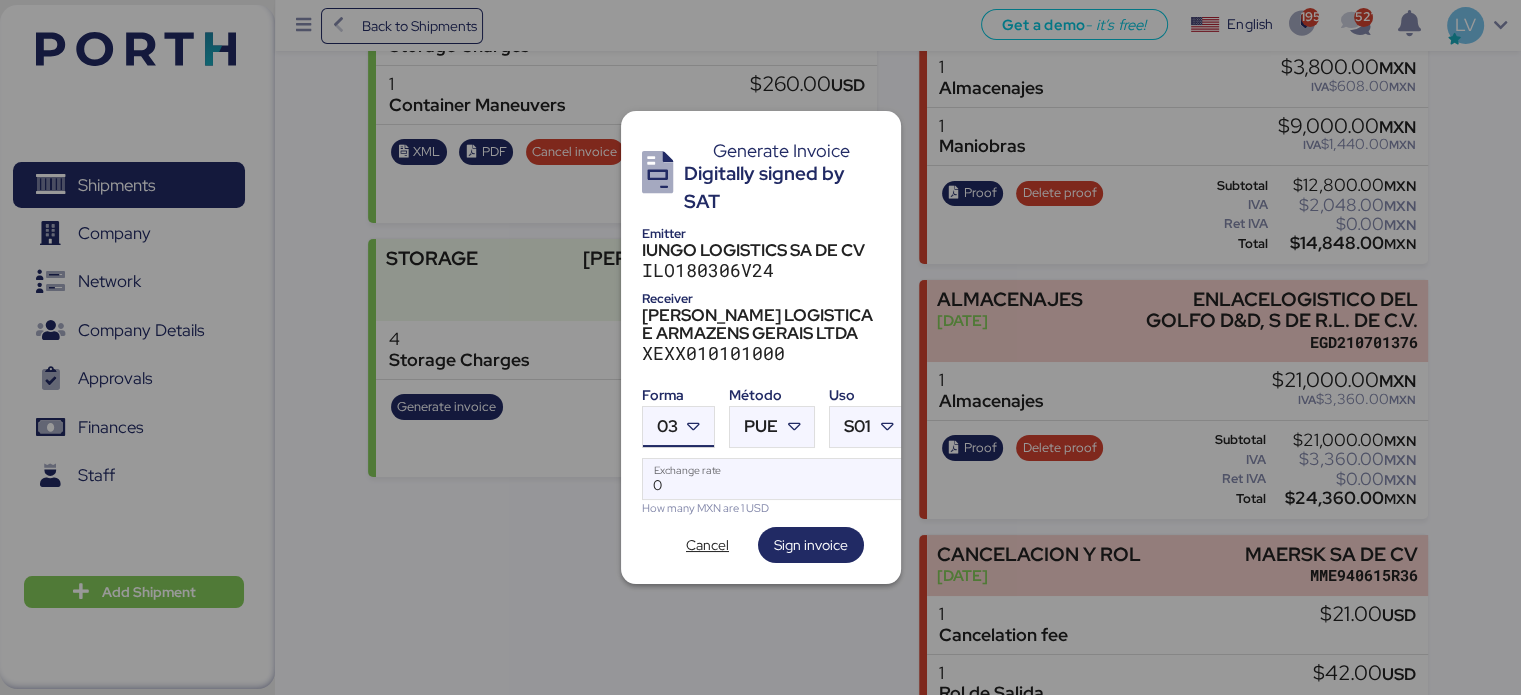 click on "03" at bounding box center (667, 426) 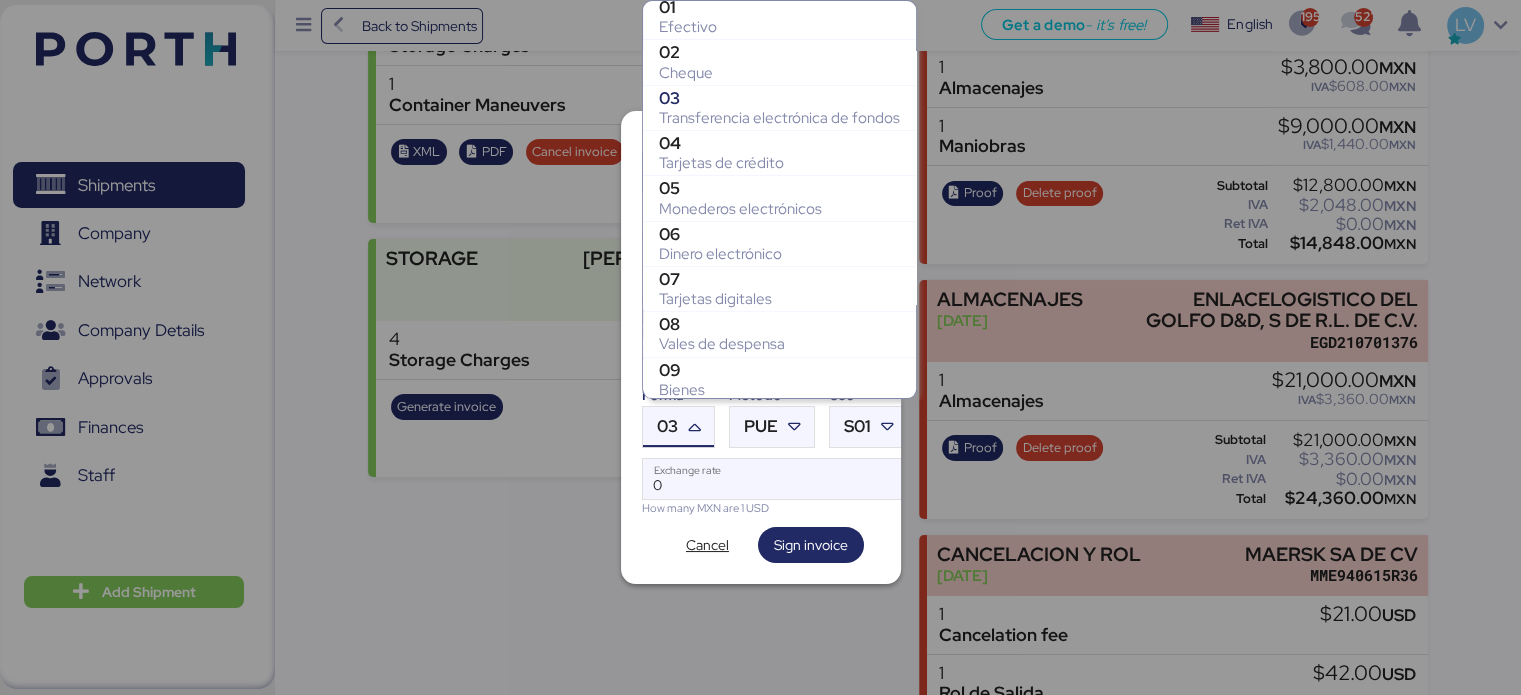 scroll, scrollTop: 359, scrollLeft: 0, axis: vertical 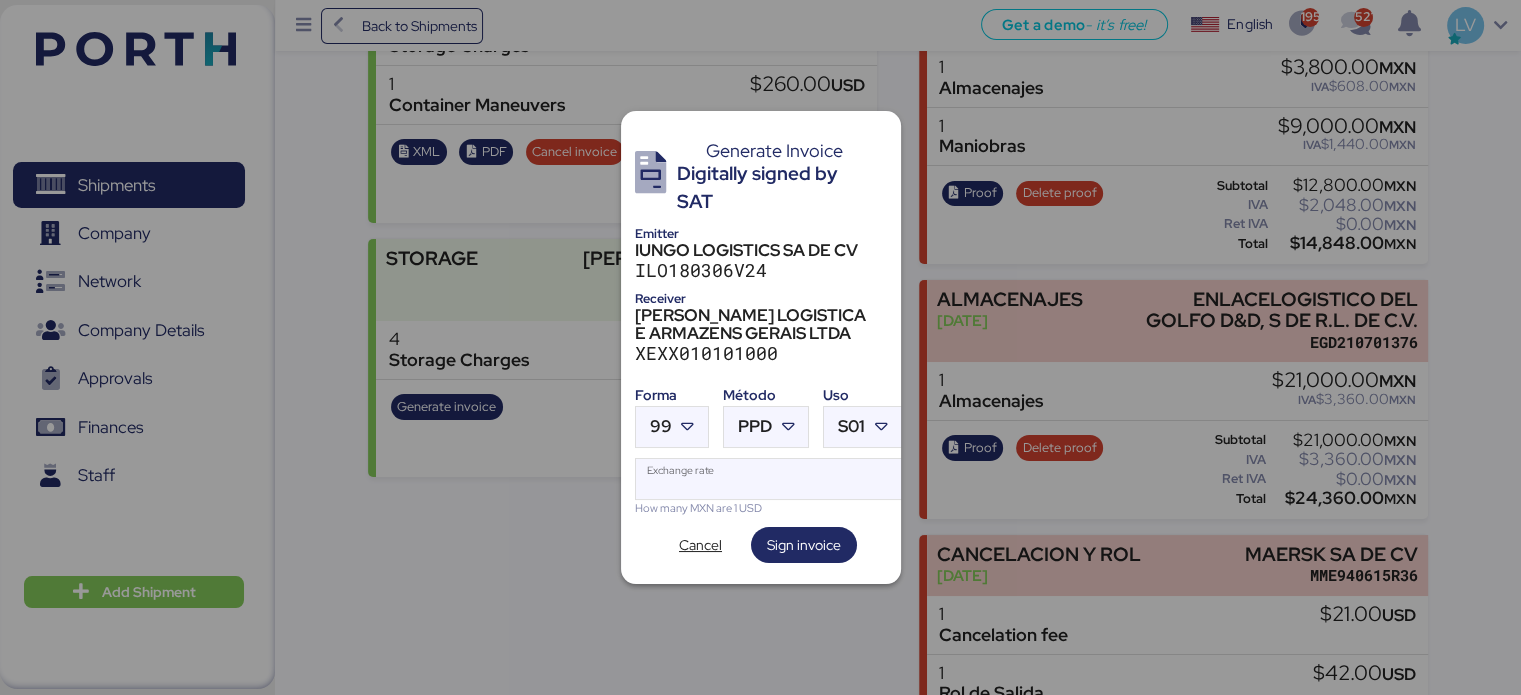 type on "0" 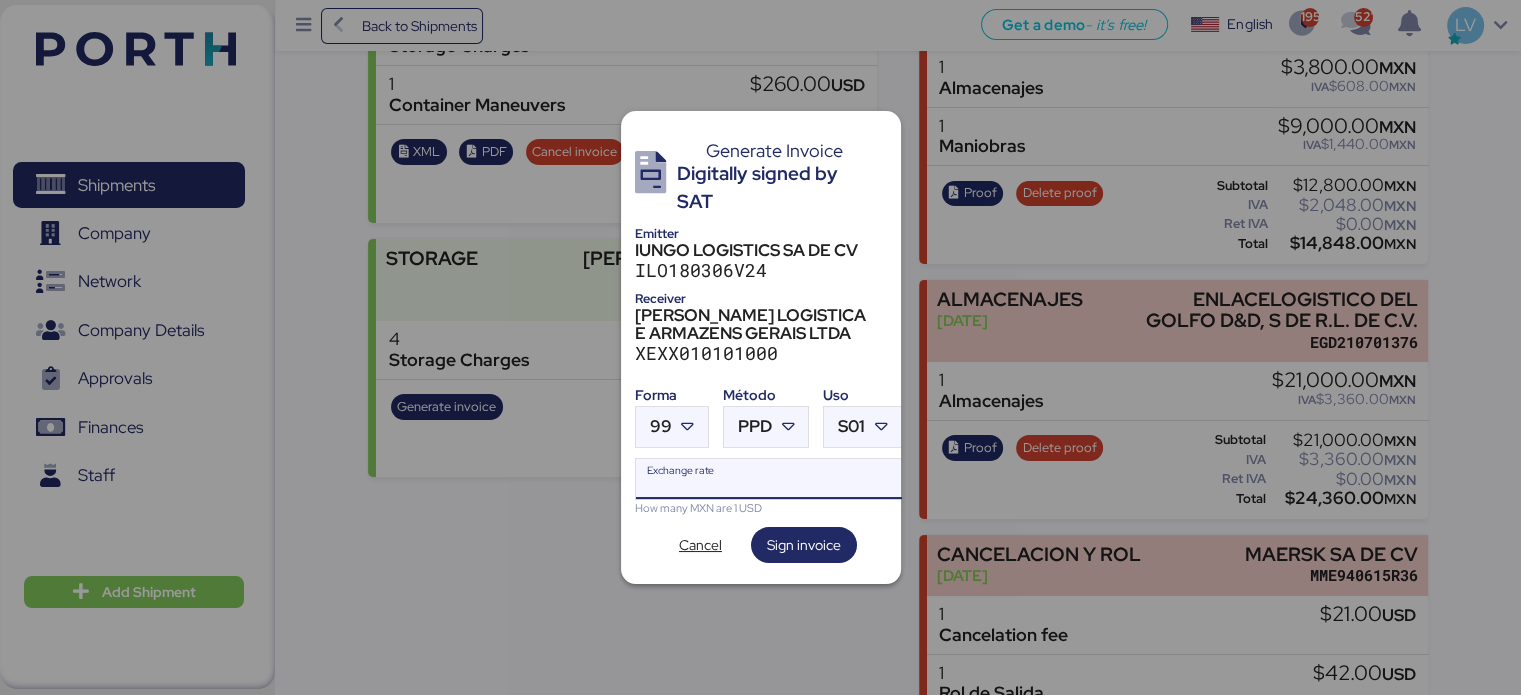 paste on "18.7634" 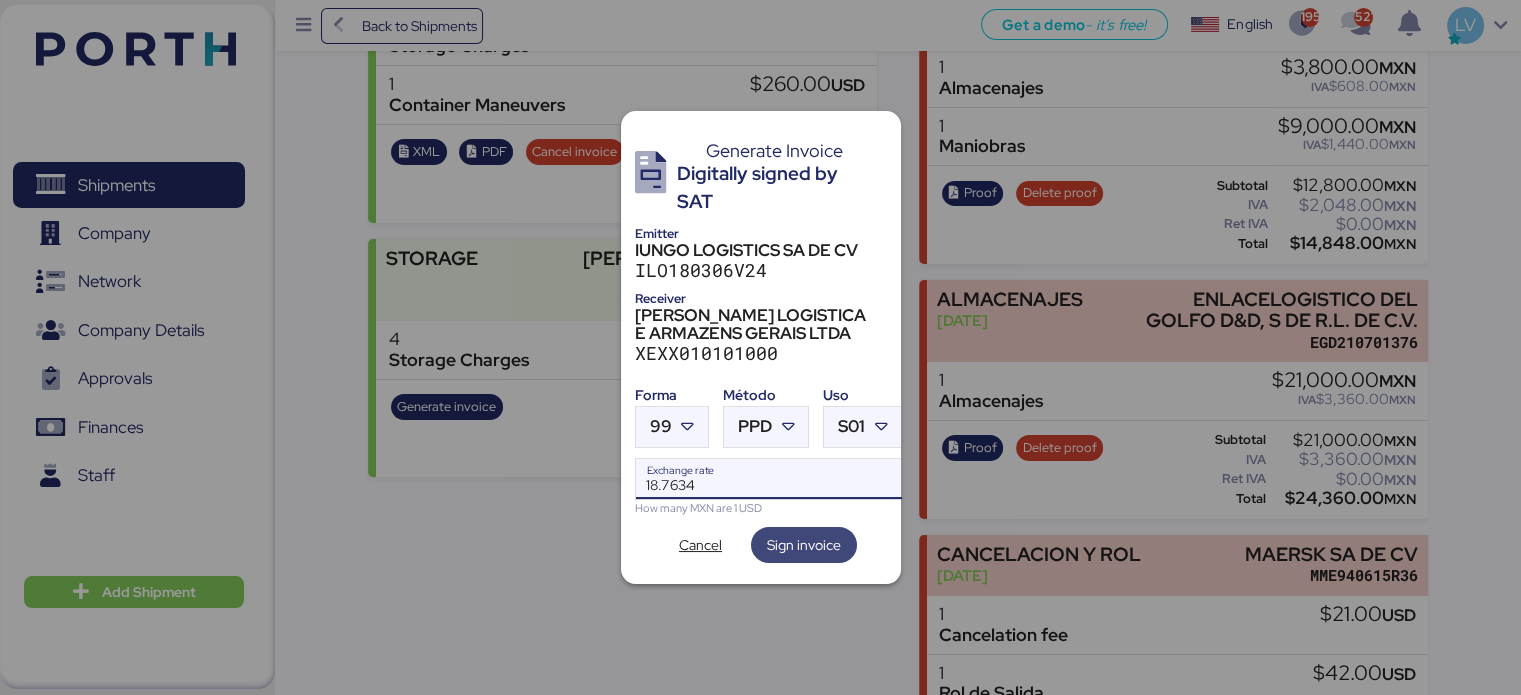 type on "18.7634" 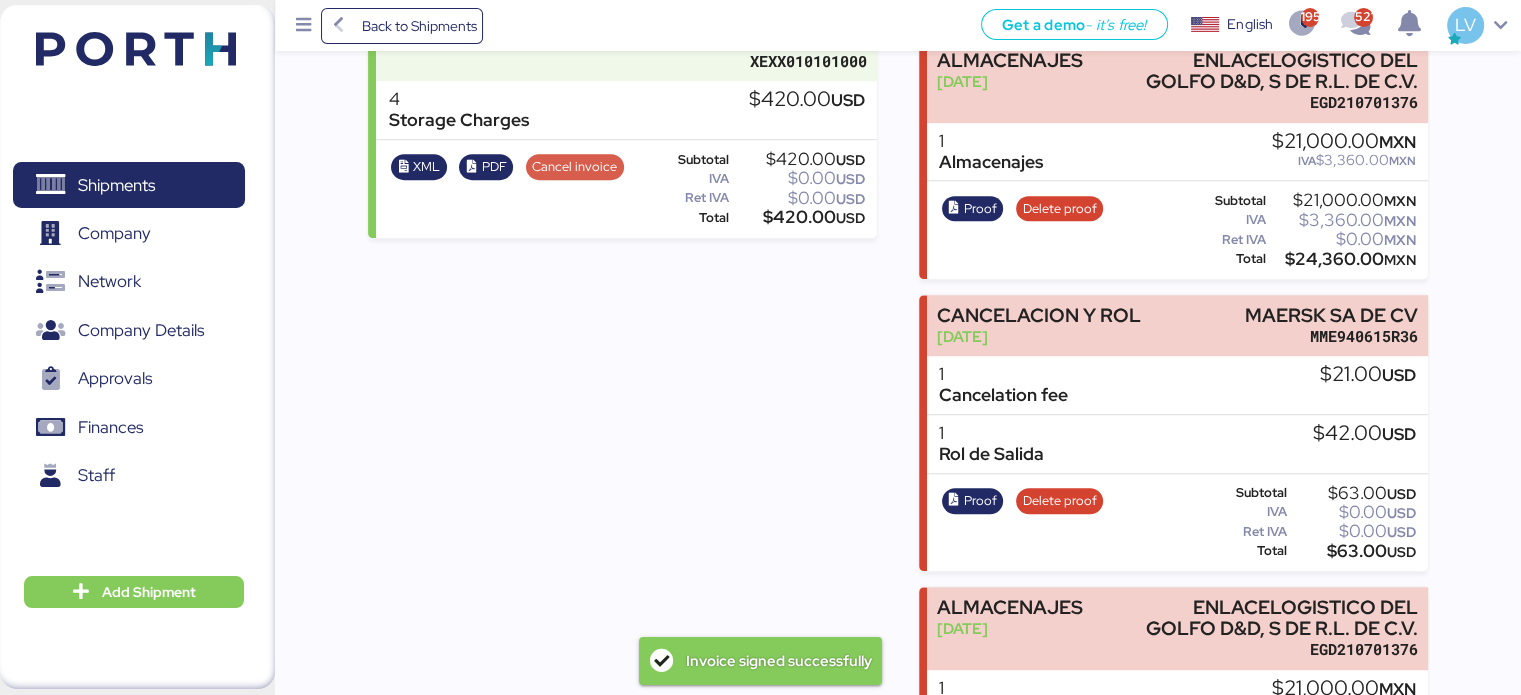 scroll, scrollTop: 1115, scrollLeft: 0, axis: vertical 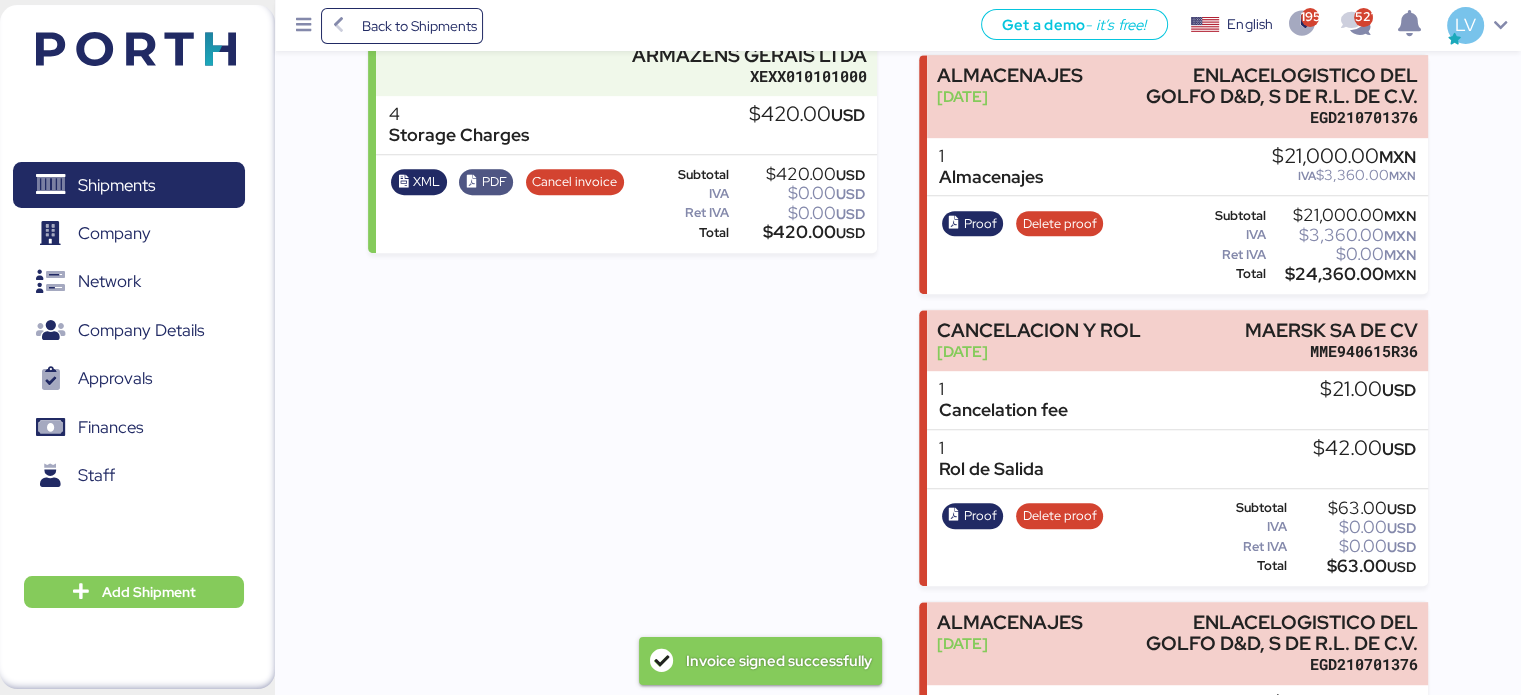 click on "PDF" at bounding box center (486, 182) 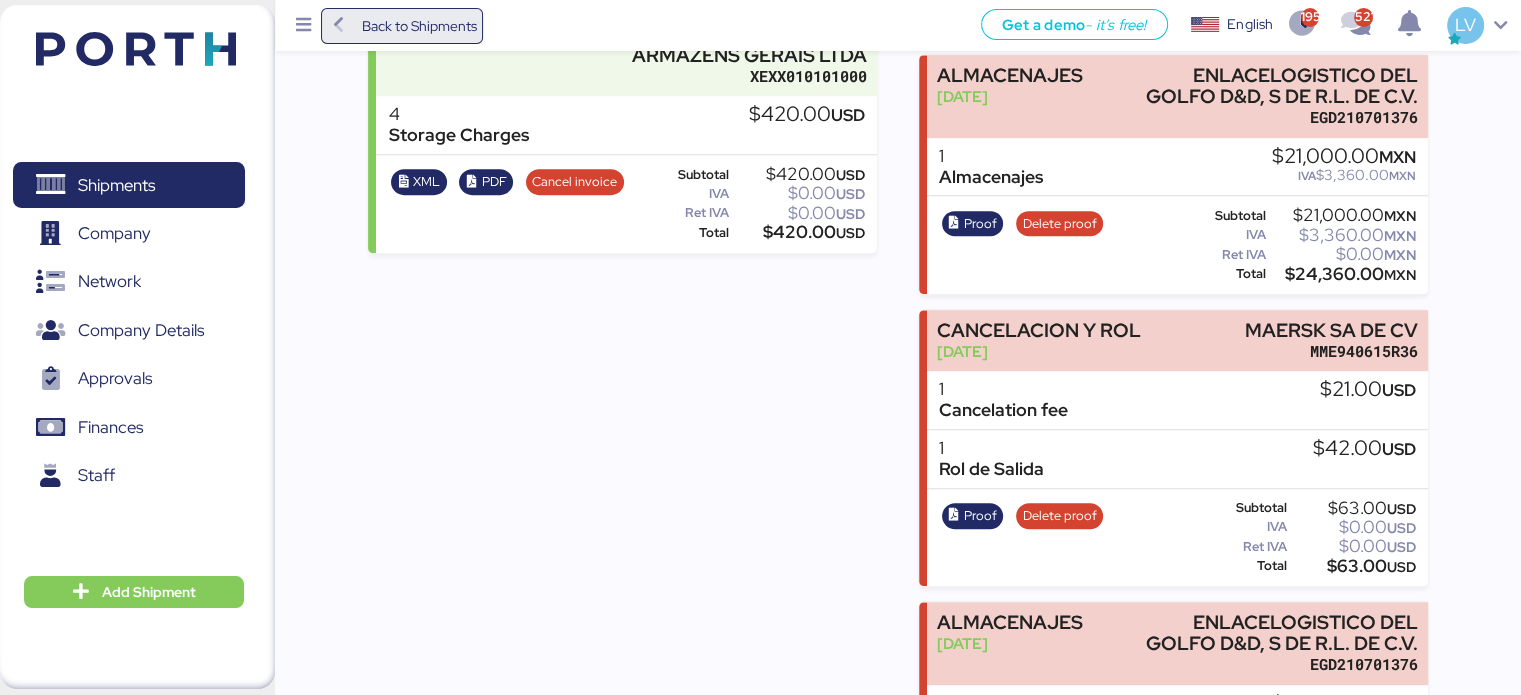 click on "Back to Shipments" at bounding box center (418, 26) 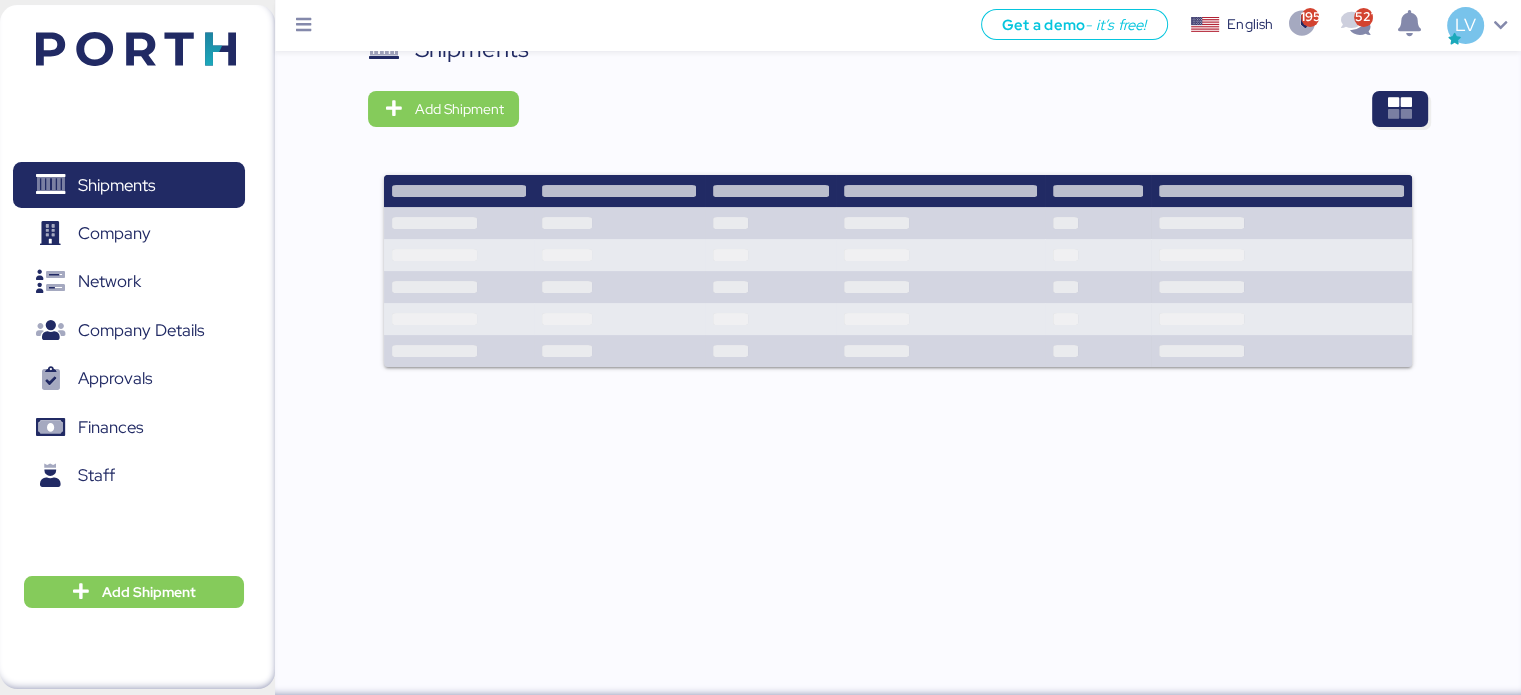 scroll, scrollTop: 0, scrollLeft: 0, axis: both 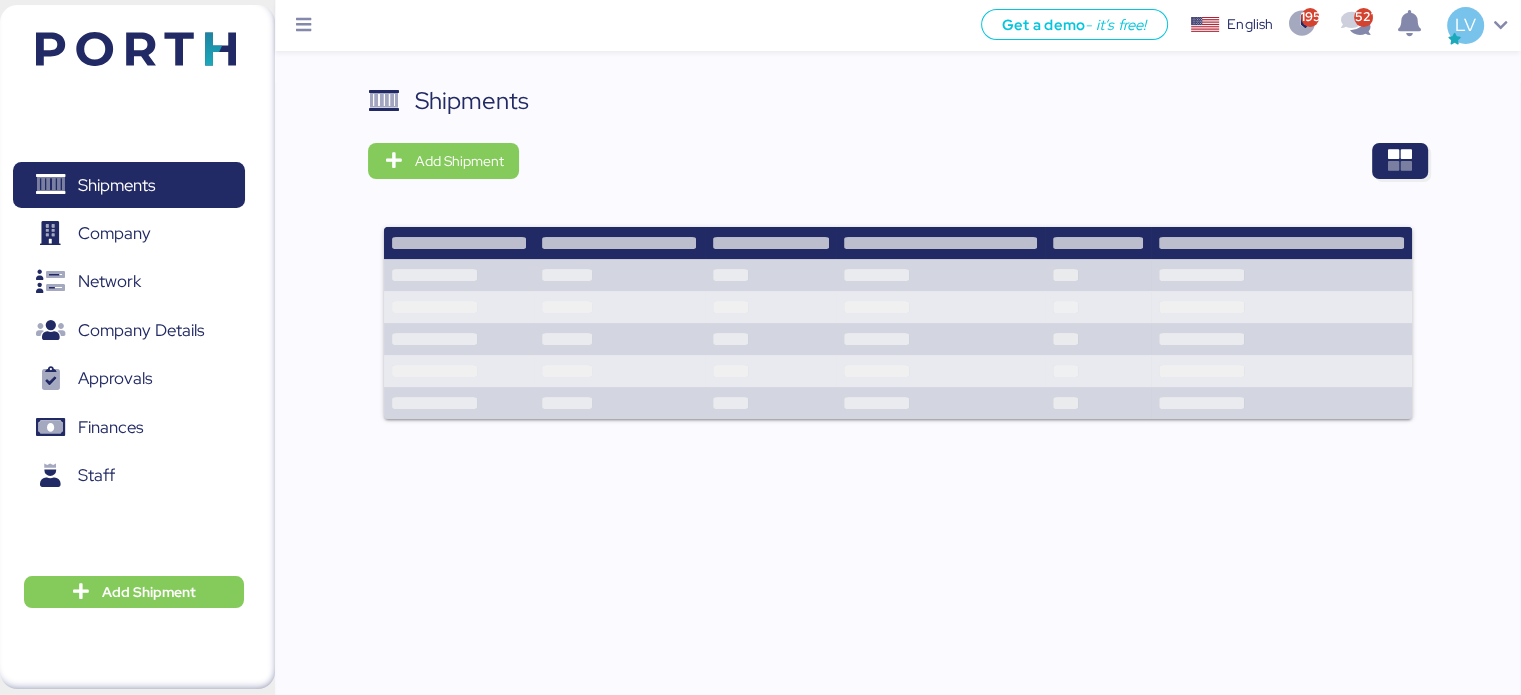 click on "Shipments   Add Shipment" at bounding box center [897, 264] 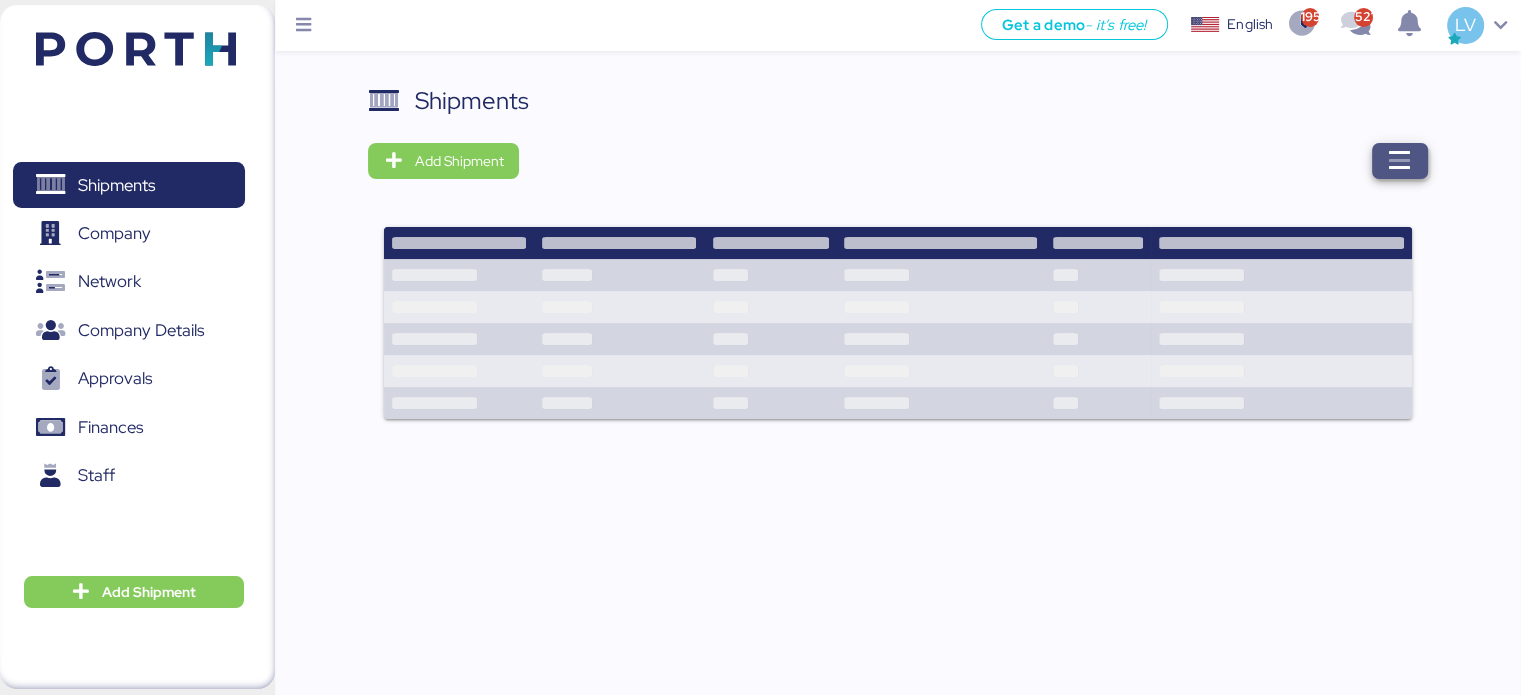 click at bounding box center [1400, 161] 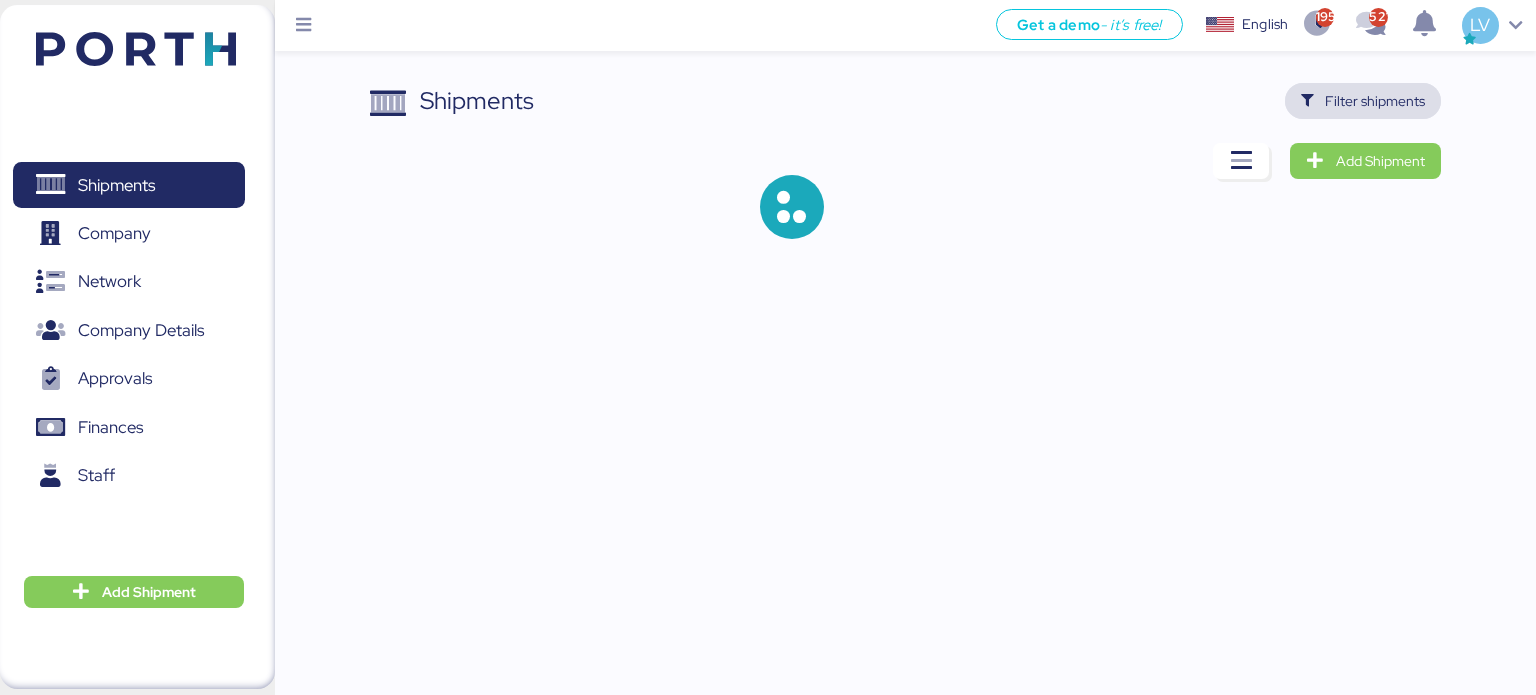 click on "Filter shipments" at bounding box center [1363, 101] 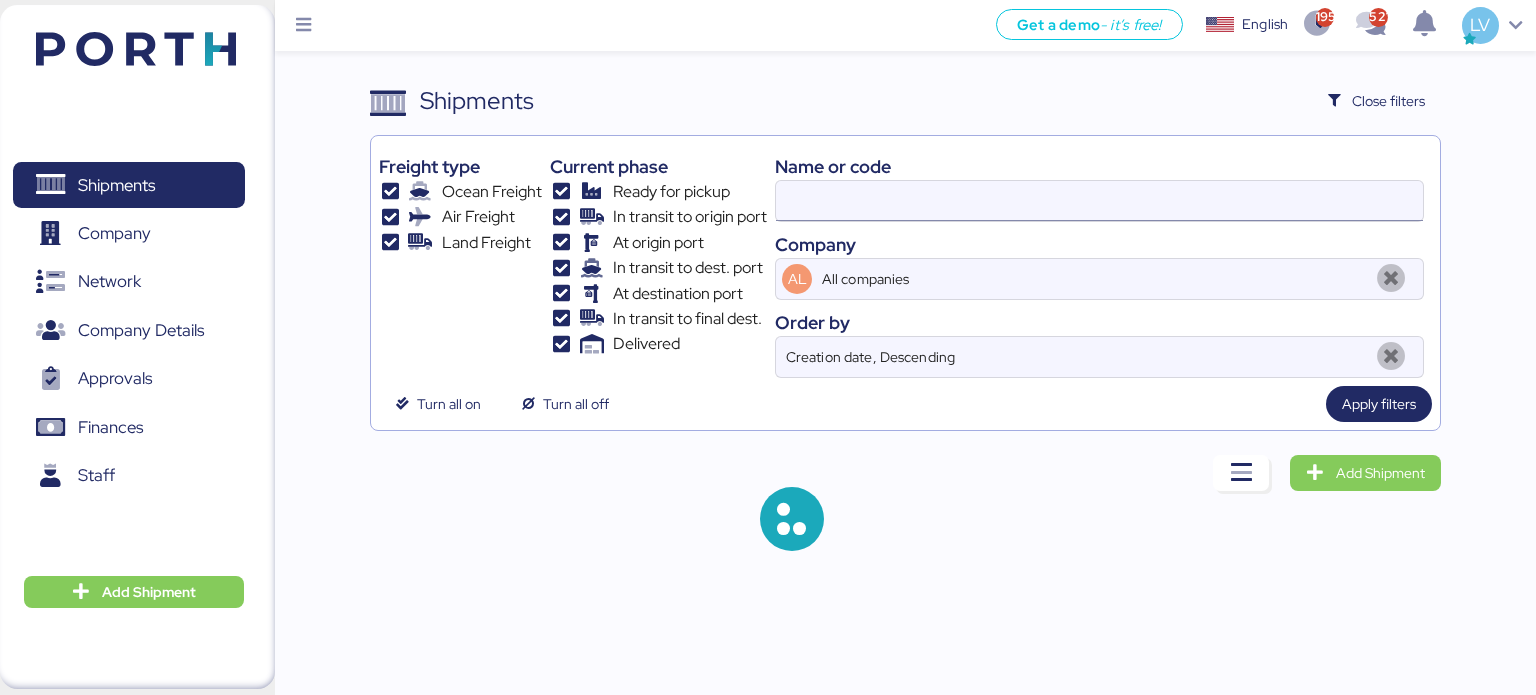 click at bounding box center (1099, 201) 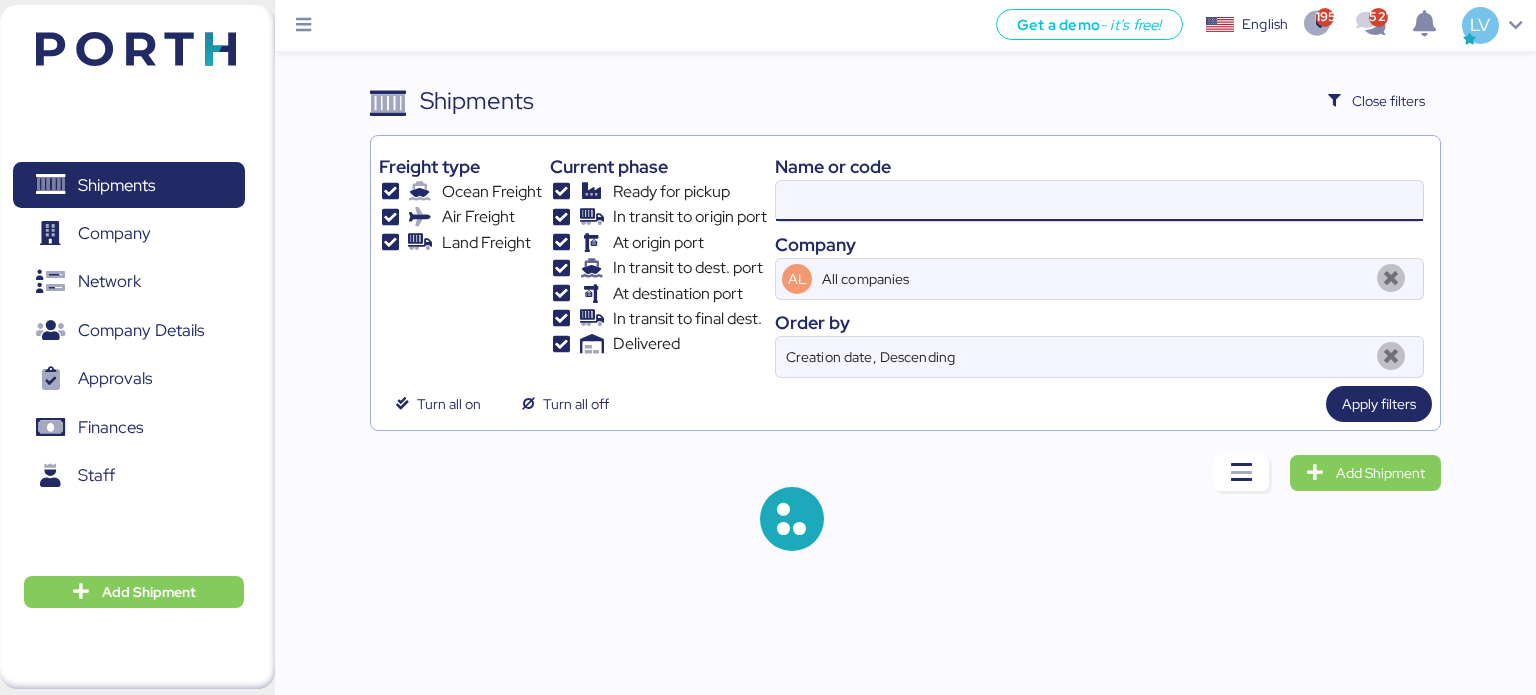 click at bounding box center [1099, 201] 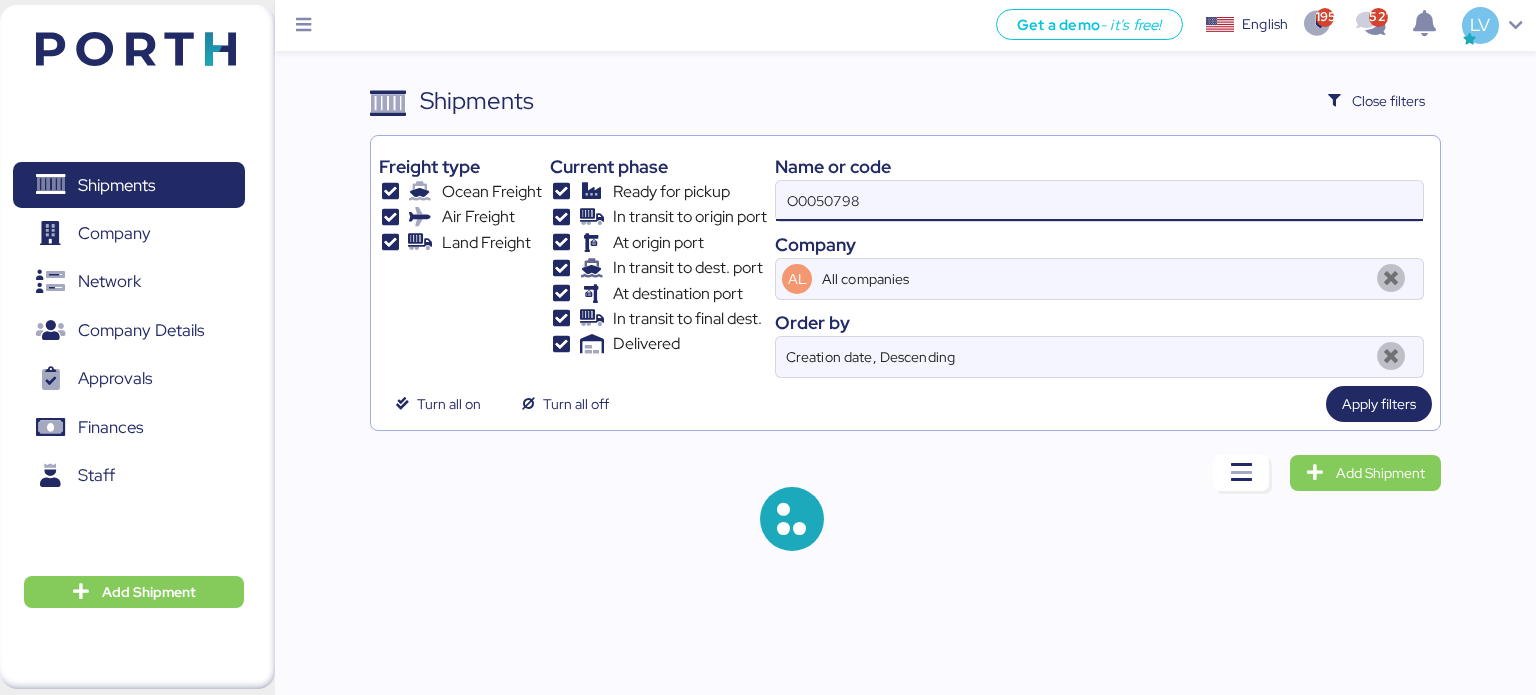 paste on "O0051842" 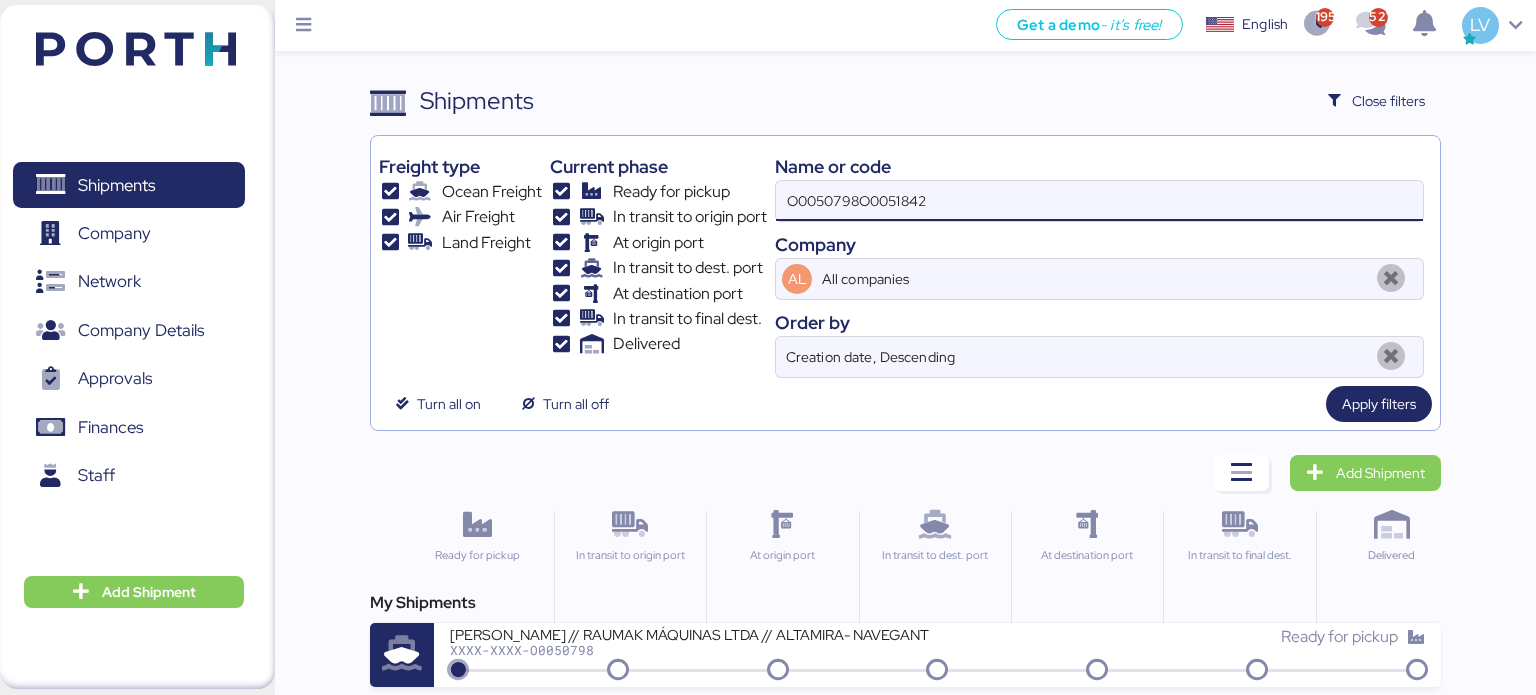 paste on "O0051842" 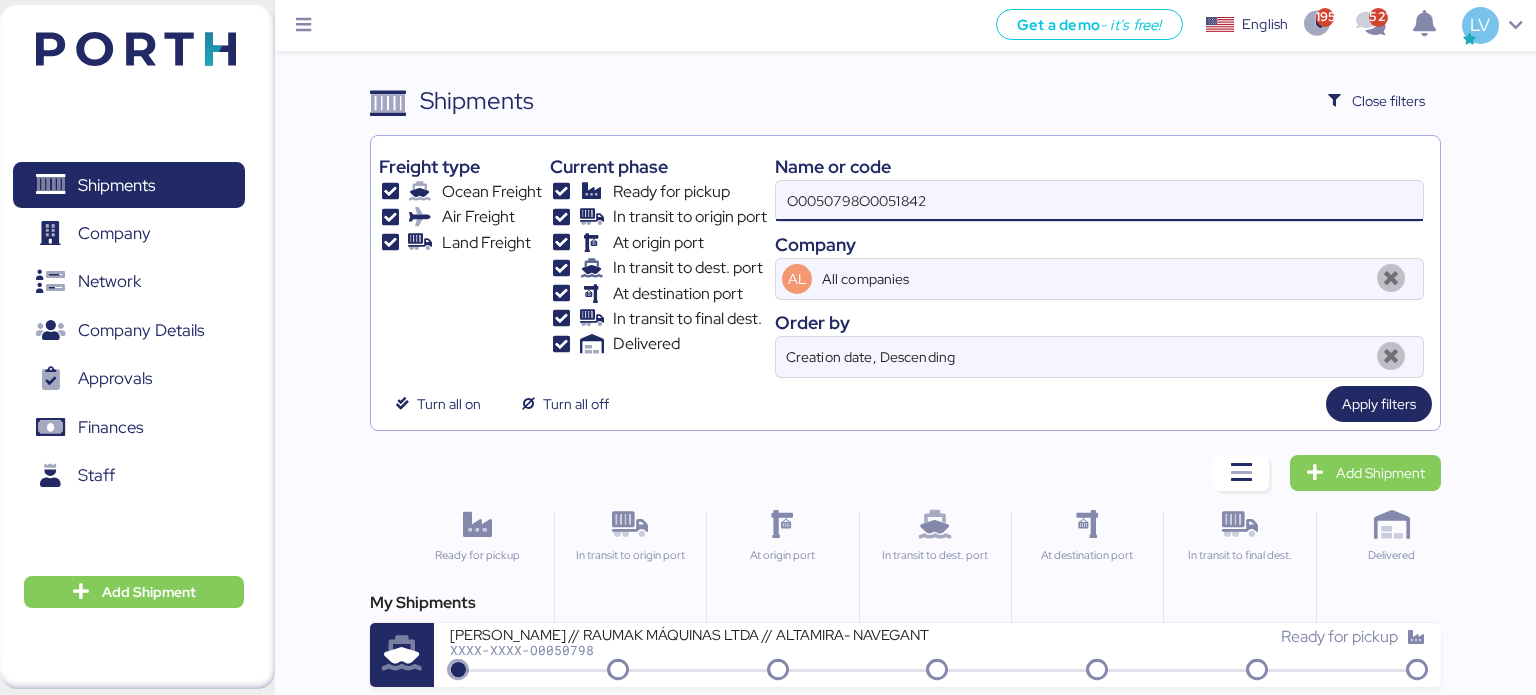 click on "O0050798O0051842" at bounding box center (1099, 201) 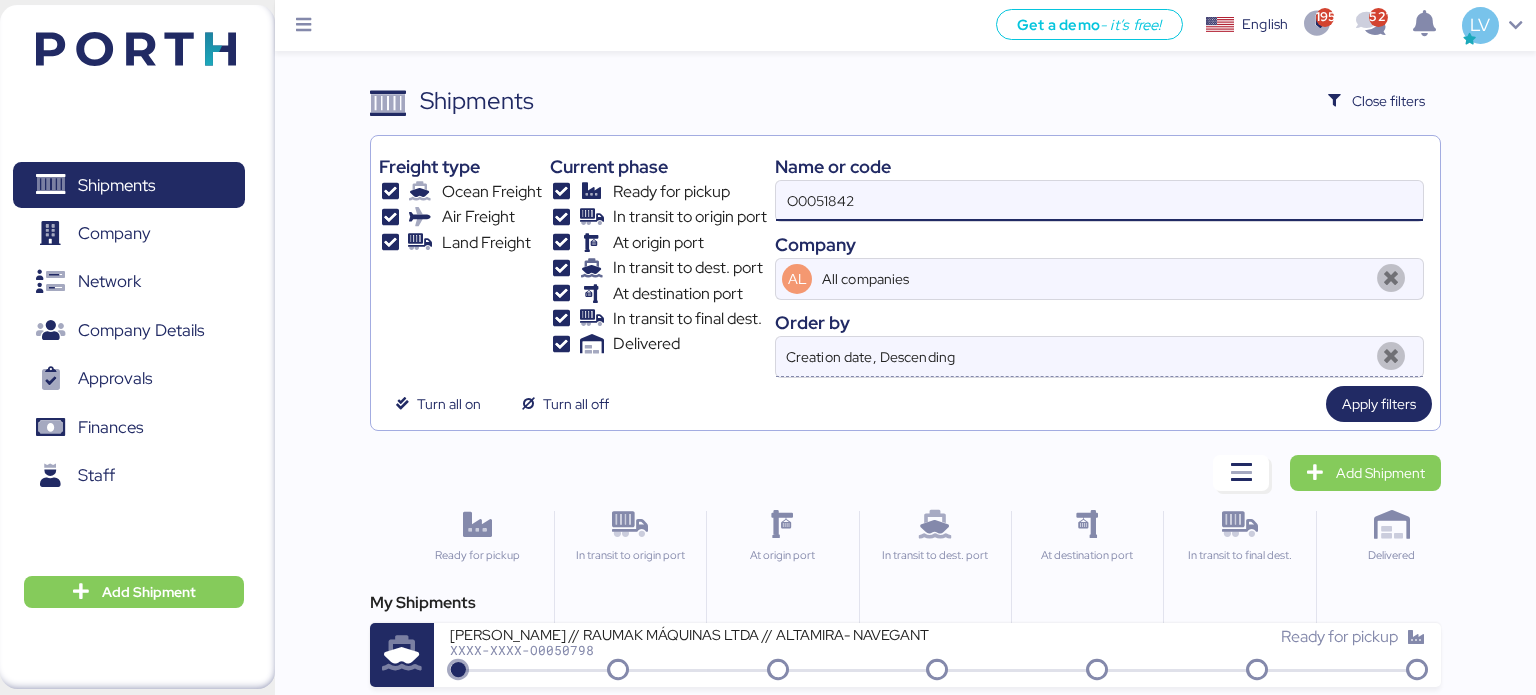type on "O0051842" 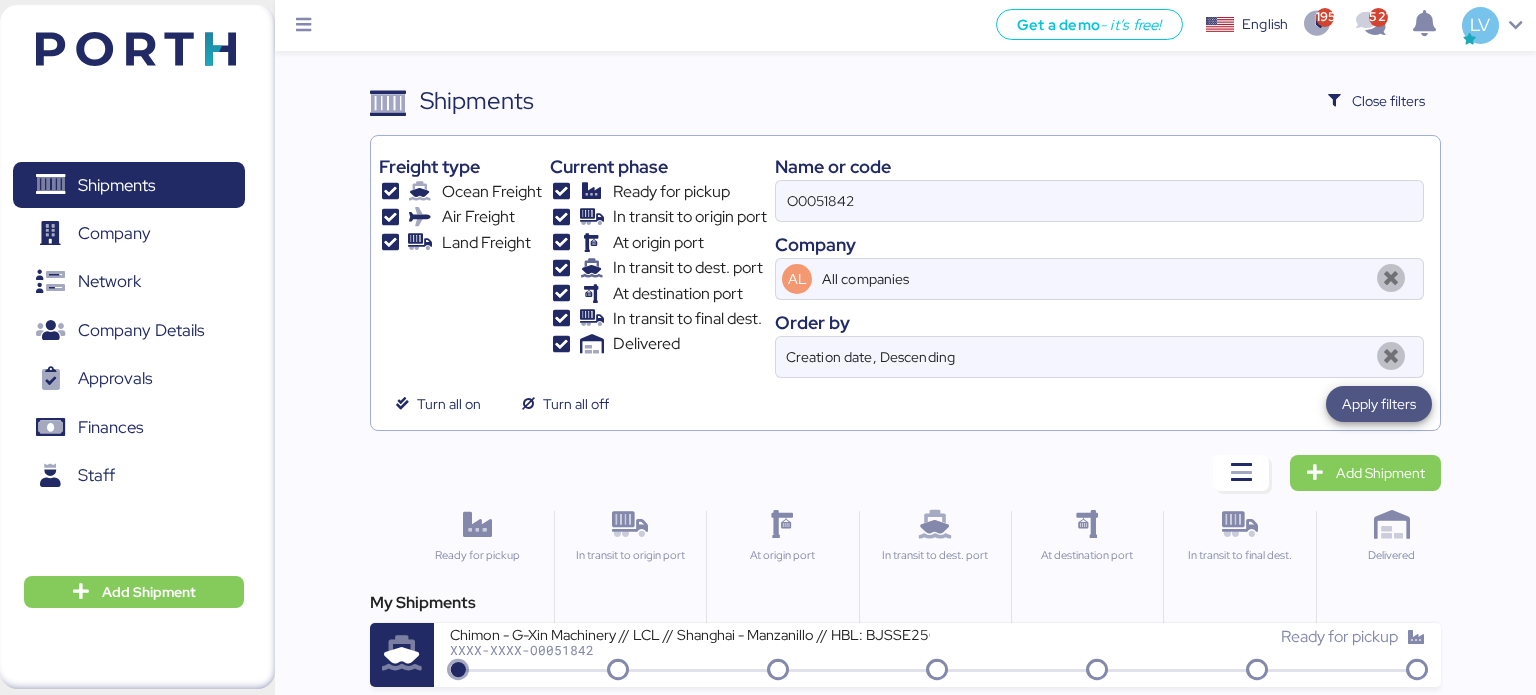 click on "Apply filters" at bounding box center (1379, 404) 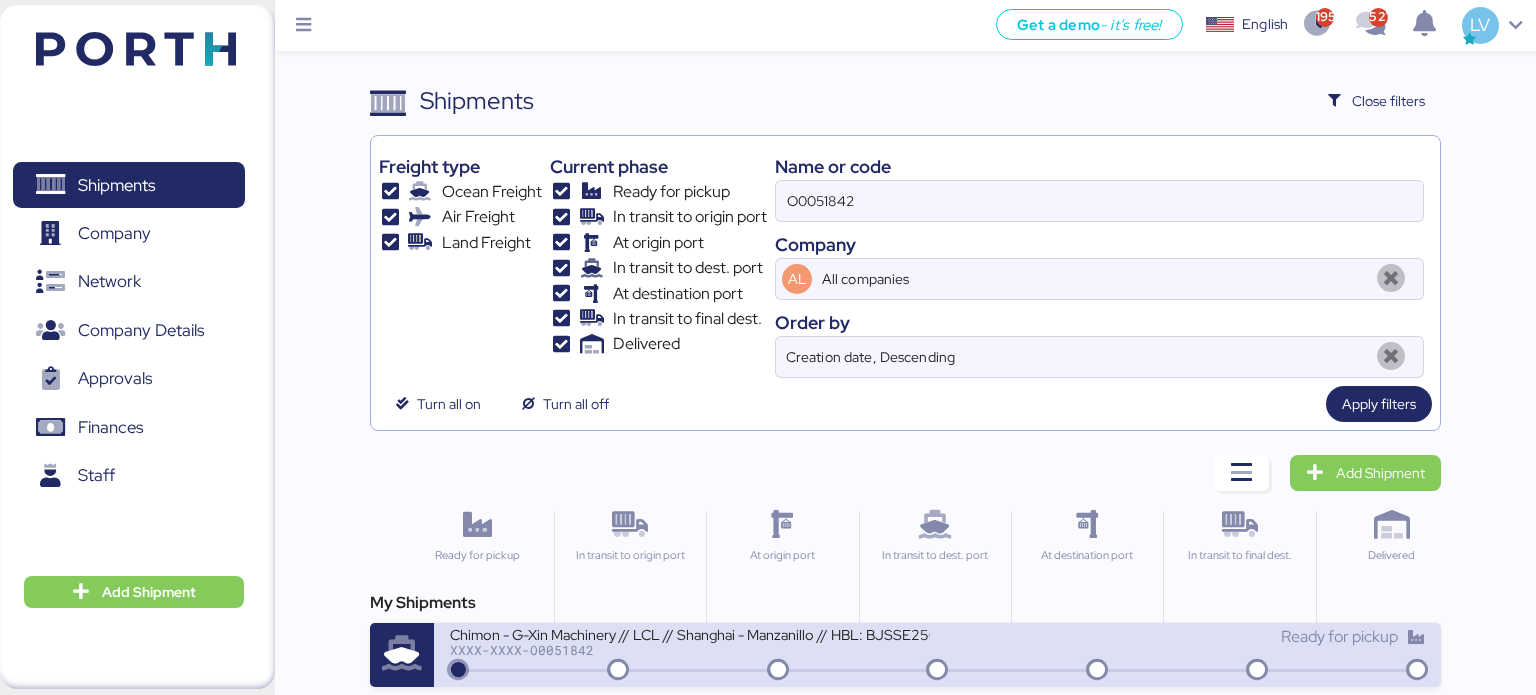 click on "XXXX-XXXX-O0051842" at bounding box center [690, 650] 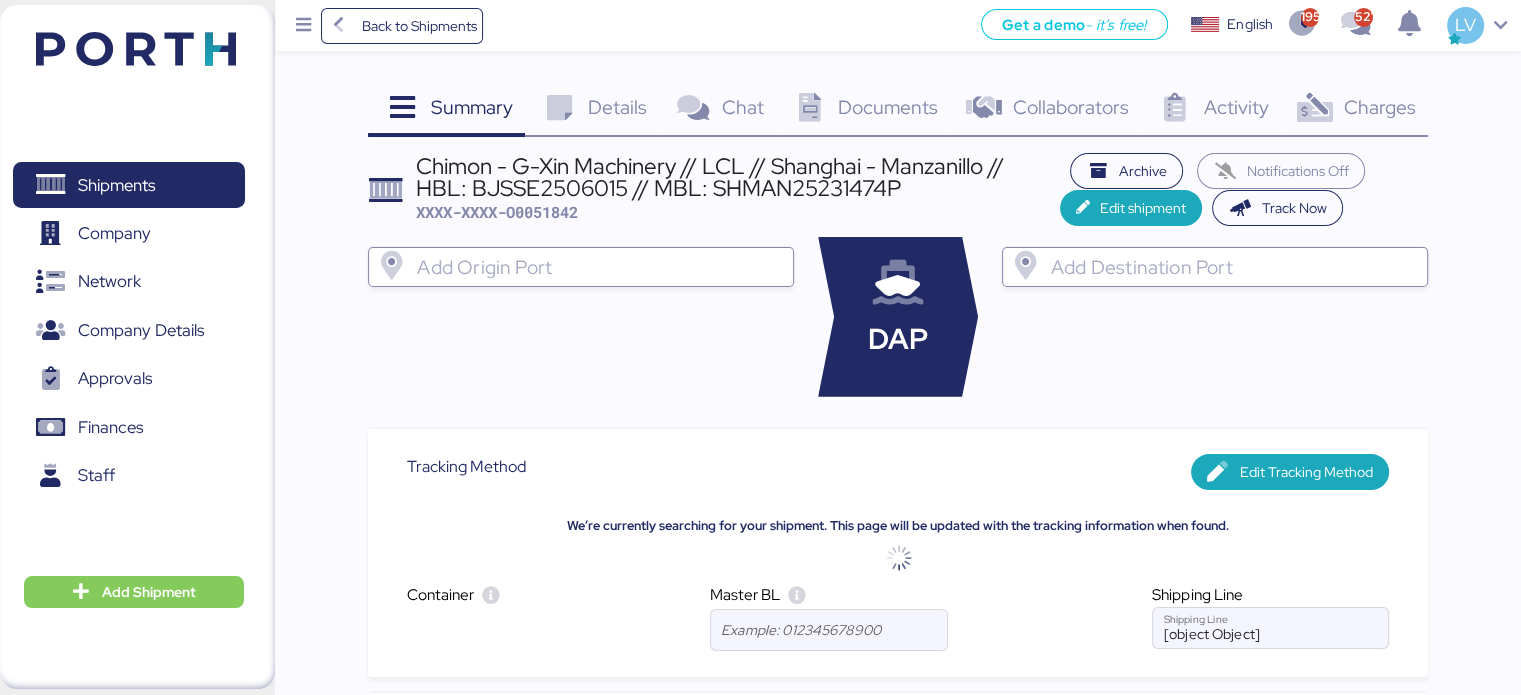 click on "Charges" at bounding box center [1379, 107] 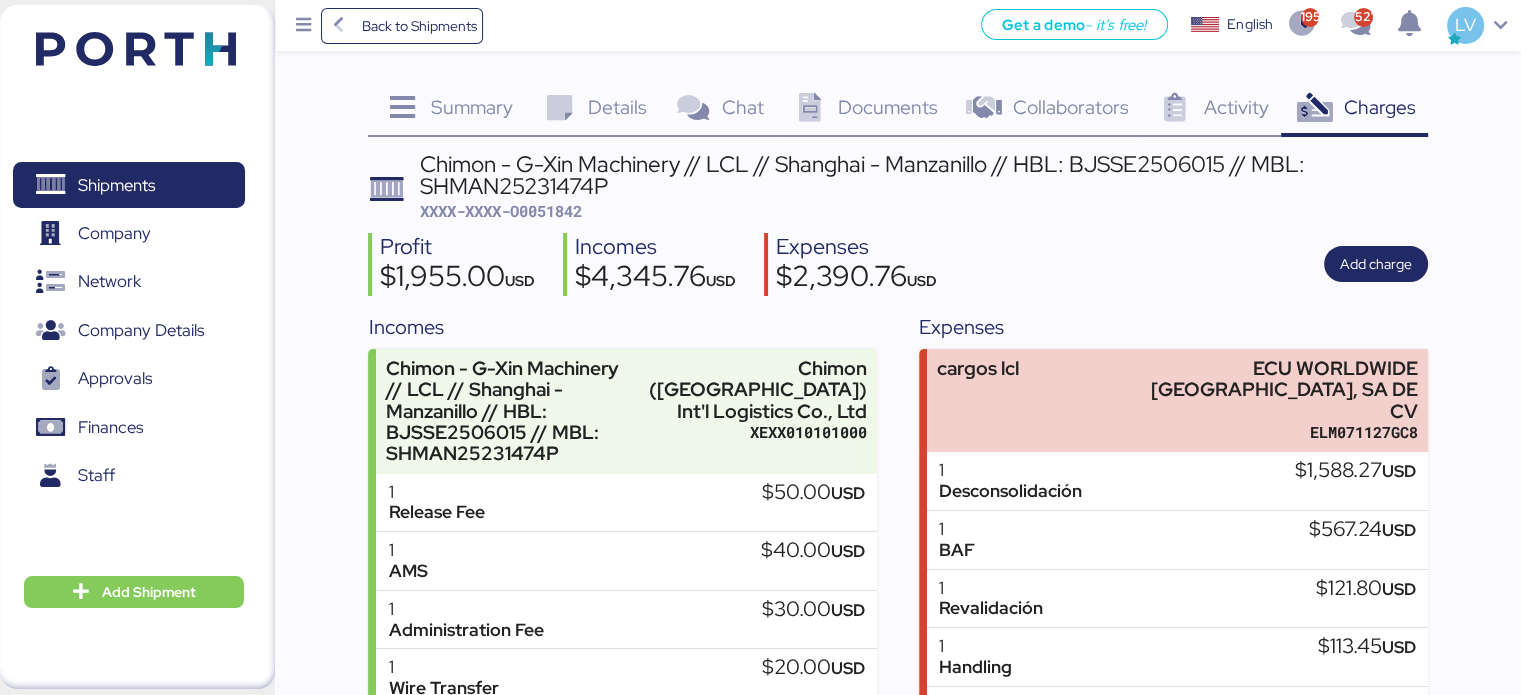 click on "Charges" at bounding box center [1379, 107] 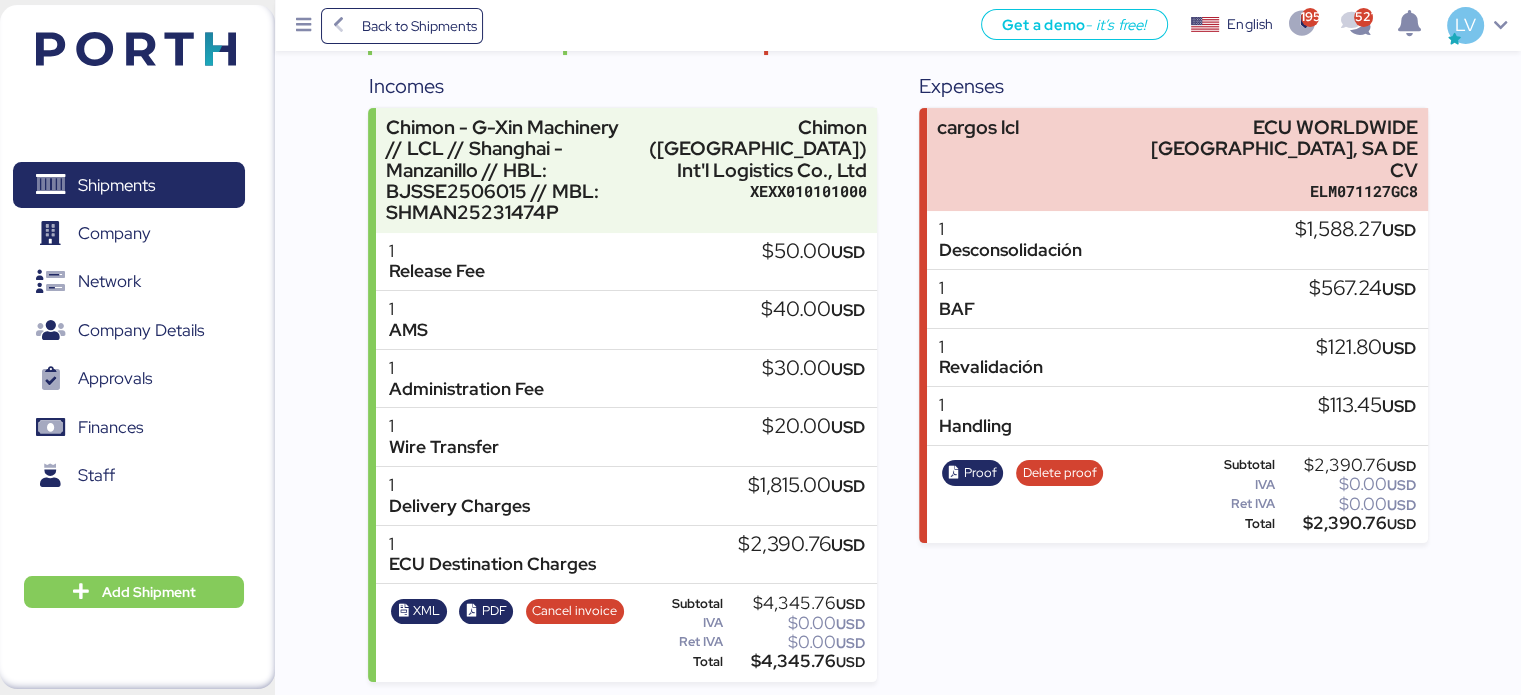 scroll, scrollTop: 0, scrollLeft: 0, axis: both 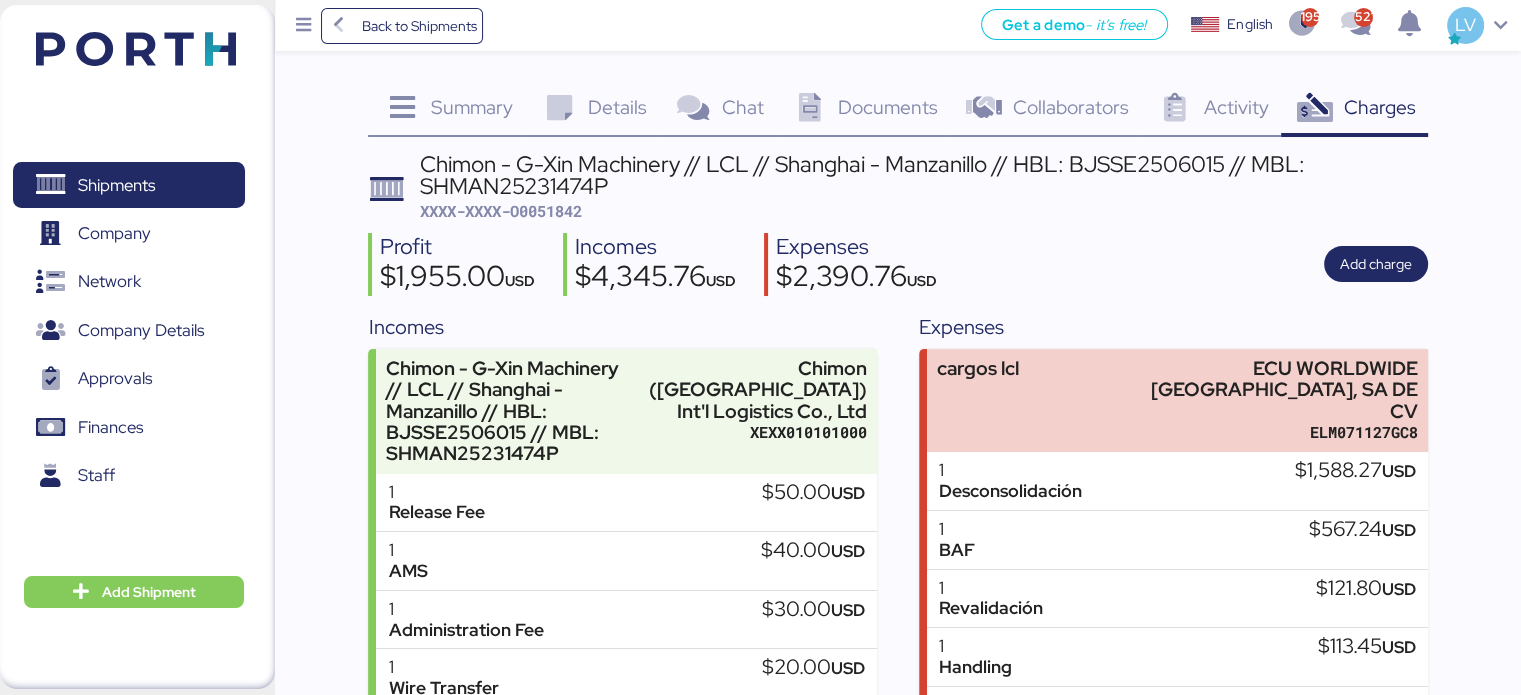click on "Back to Shipments Get a demo  - it’s free! Get a demo  English Inglés English   1959   521     LV" at bounding box center (898, 25) 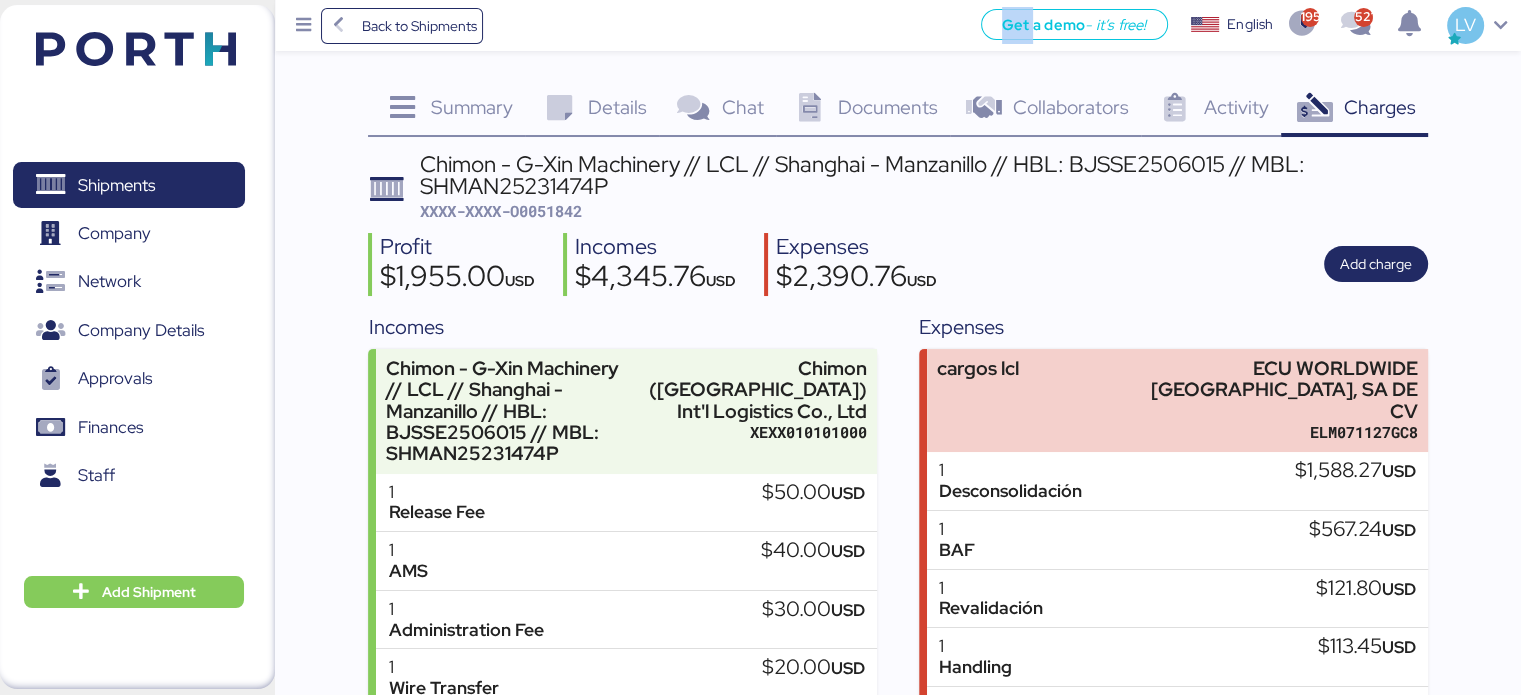 click on "Back to Shipments Get a demo  - it’s free! Get a demo  English Inglés English   1959   521     LV" at bounding box center [898, 25] 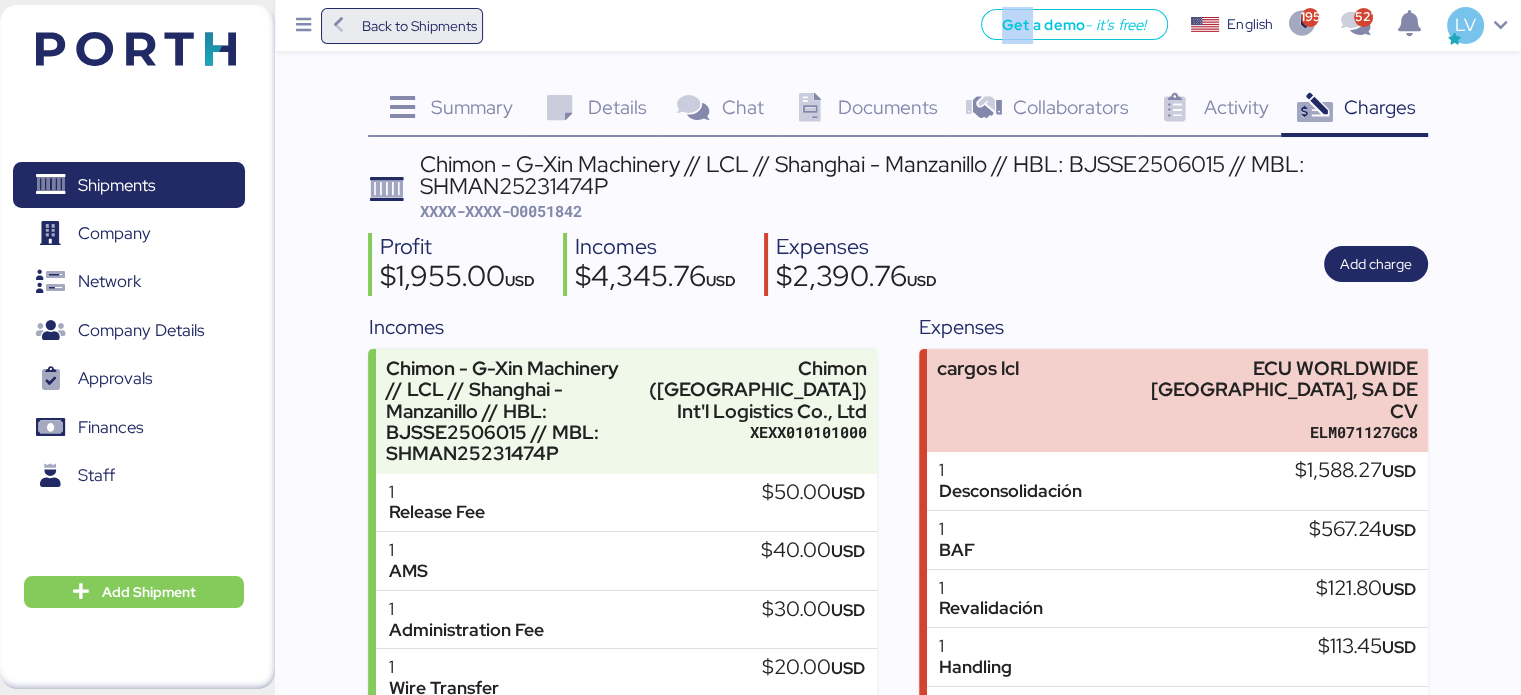 click on "Back to Shipments" at bounding box center [418, 26] 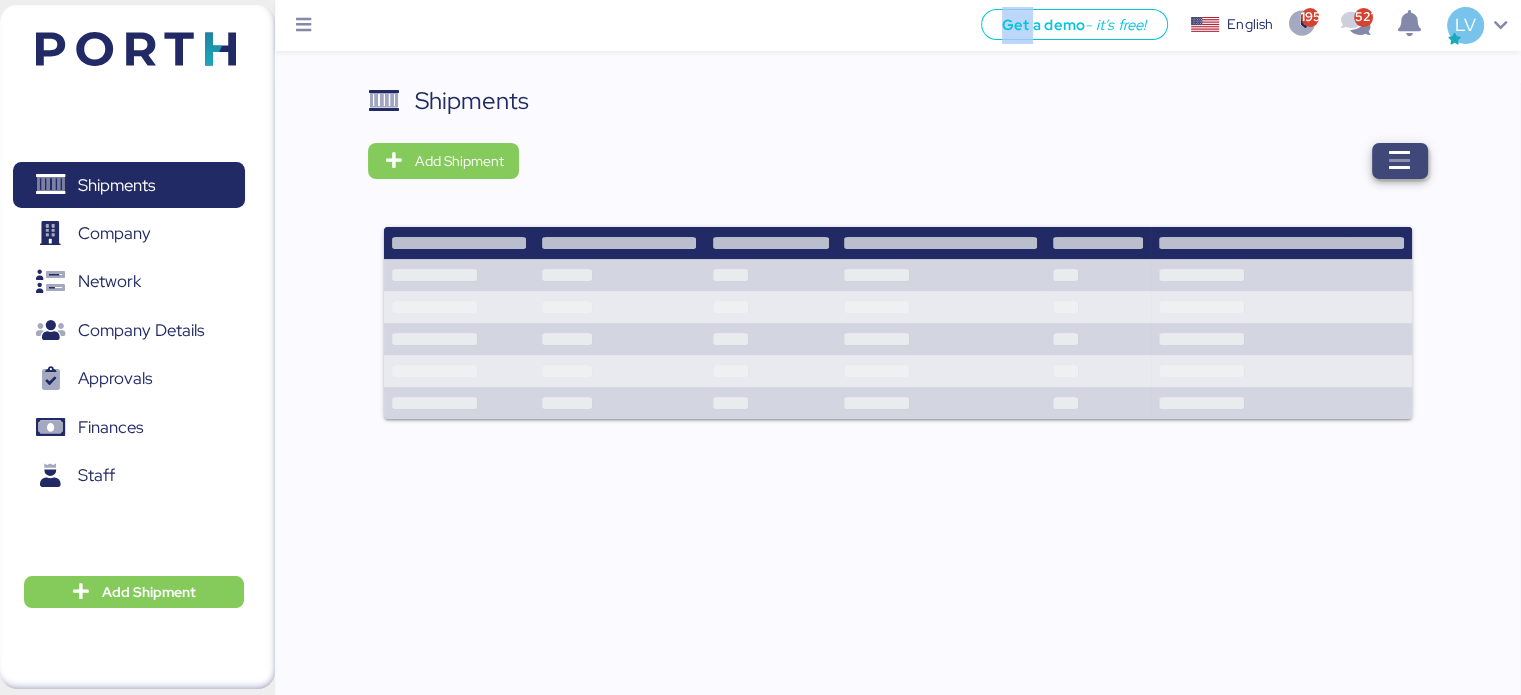 click at bounding box center [1400, 161] 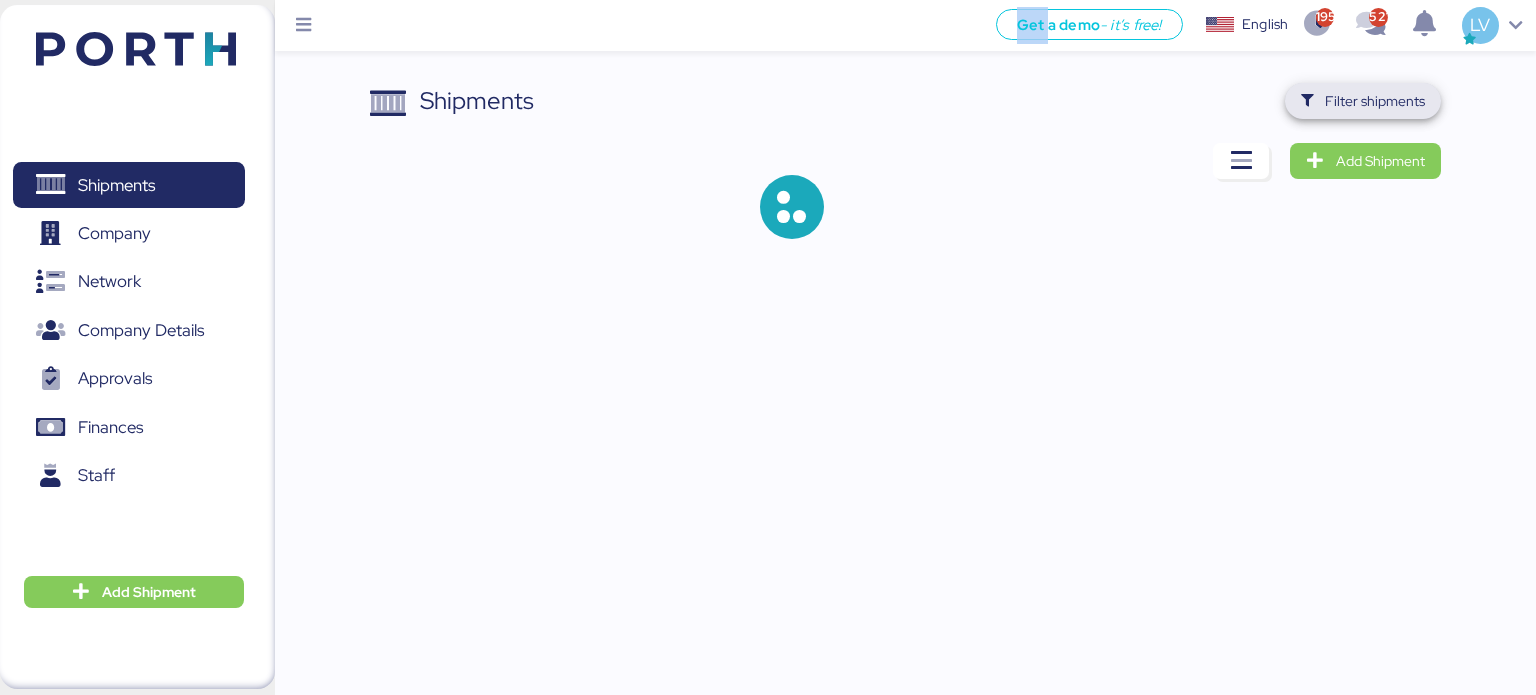 click on "Filter shipments" at bounding box center [1375, 101] 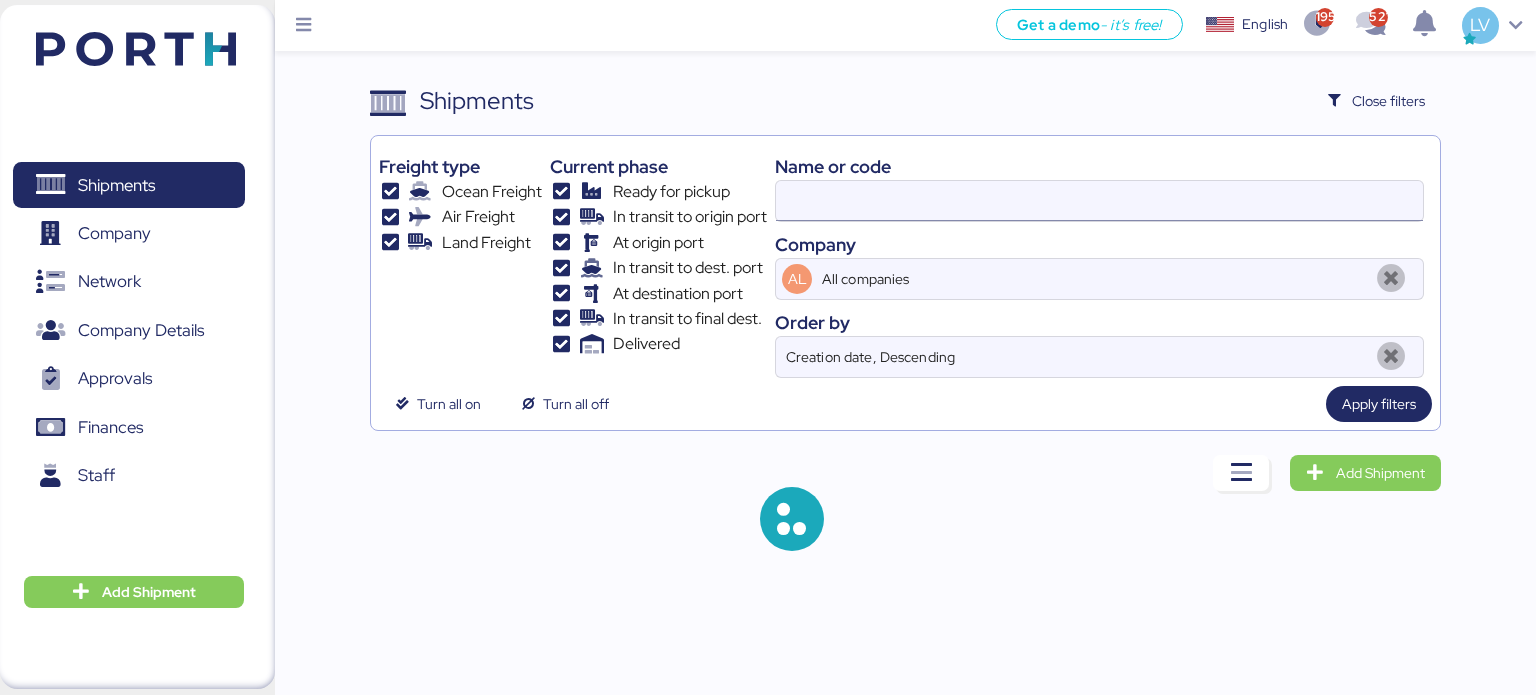 click at bounding box center [1099, 201] 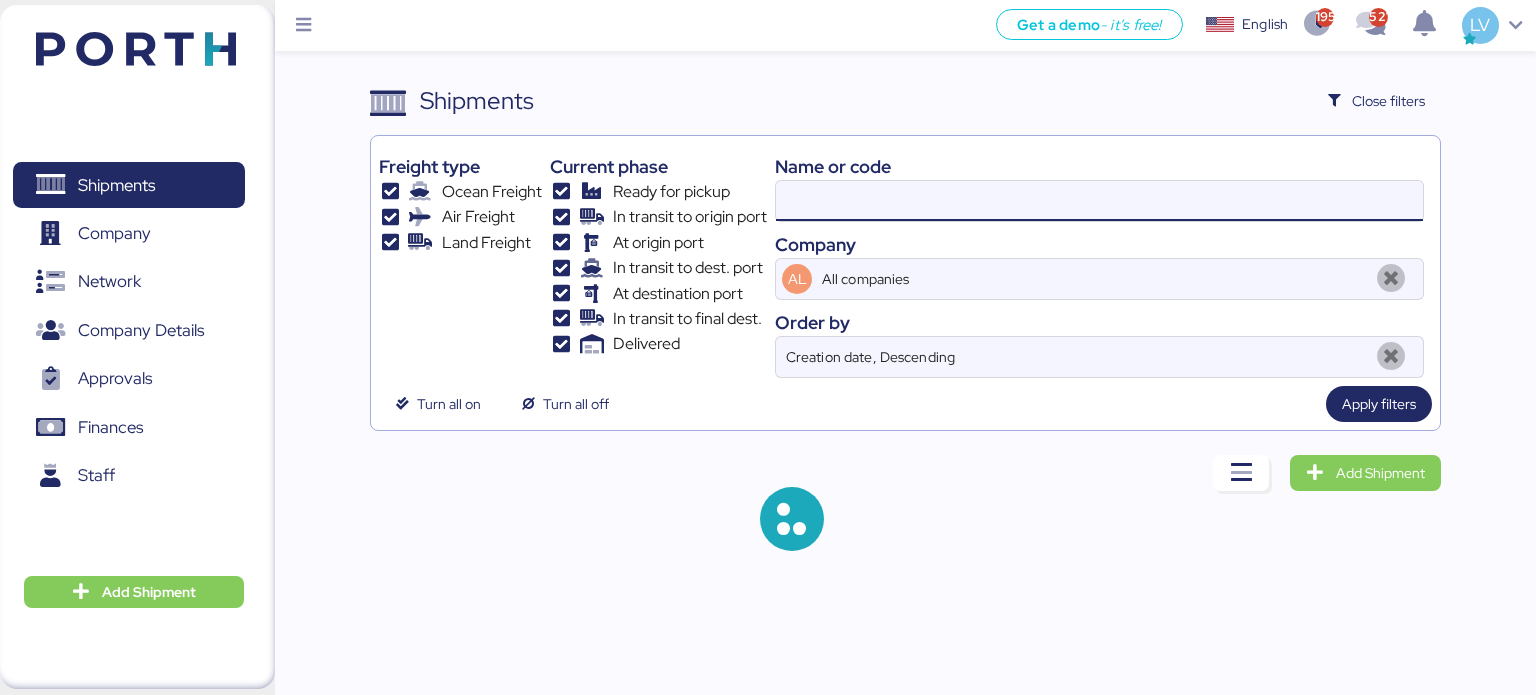 click at bounding box center (1099, 201) 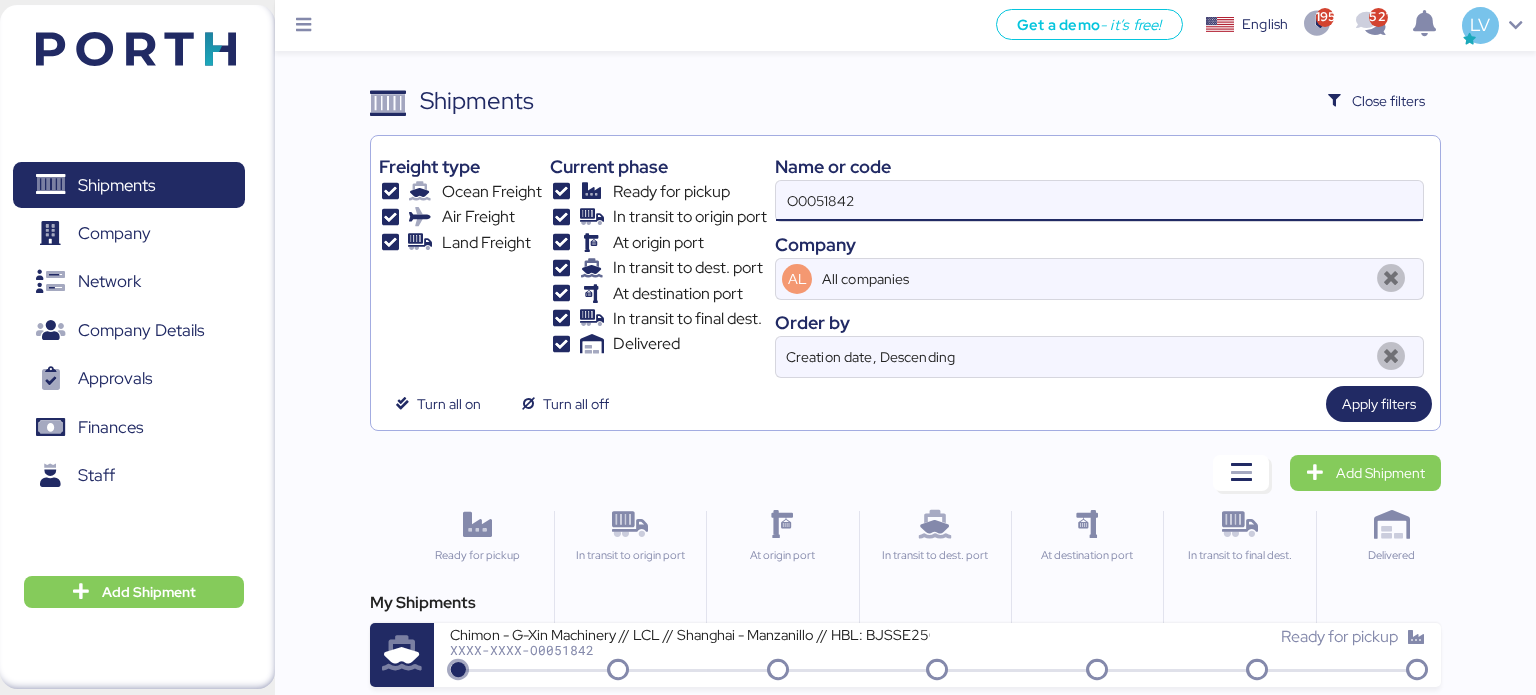click on "O0051842" at bounding box center (1099, 201) 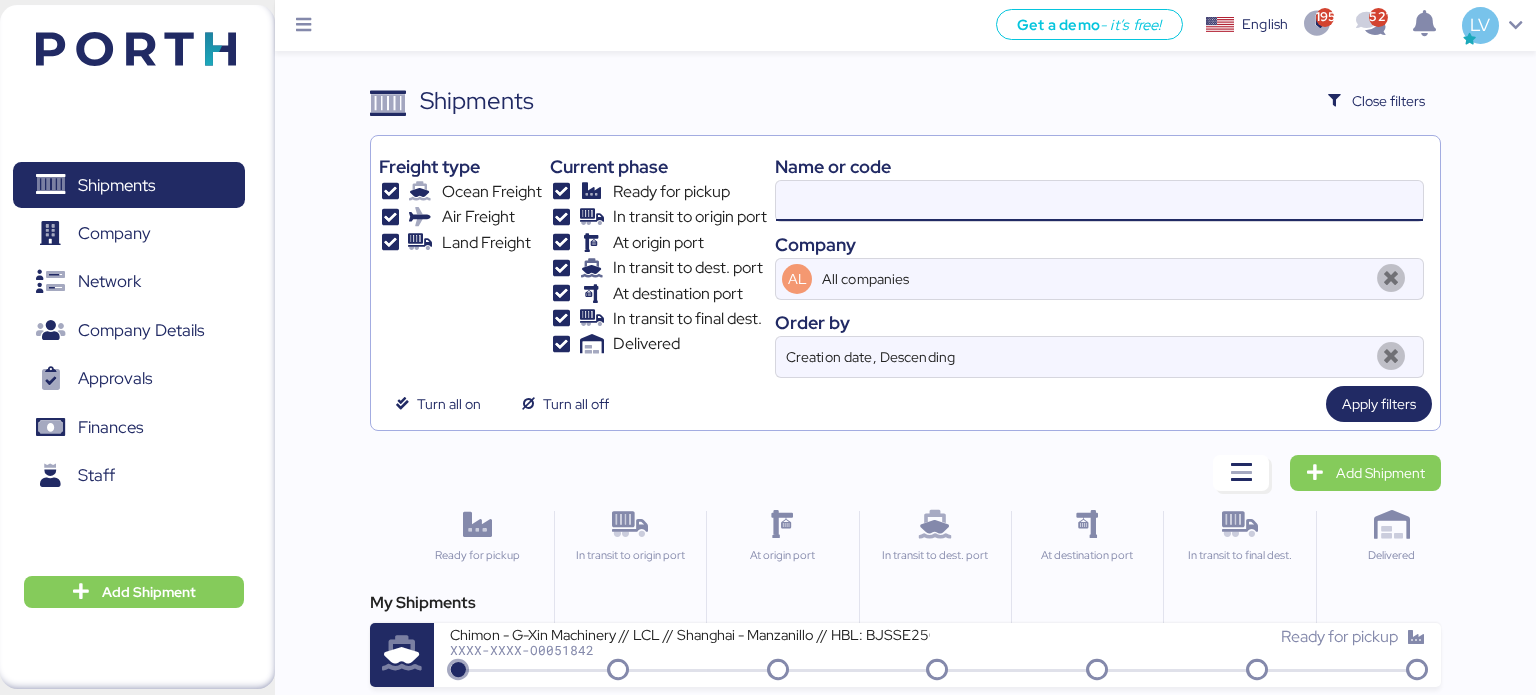 paste on "COSU6424217500" 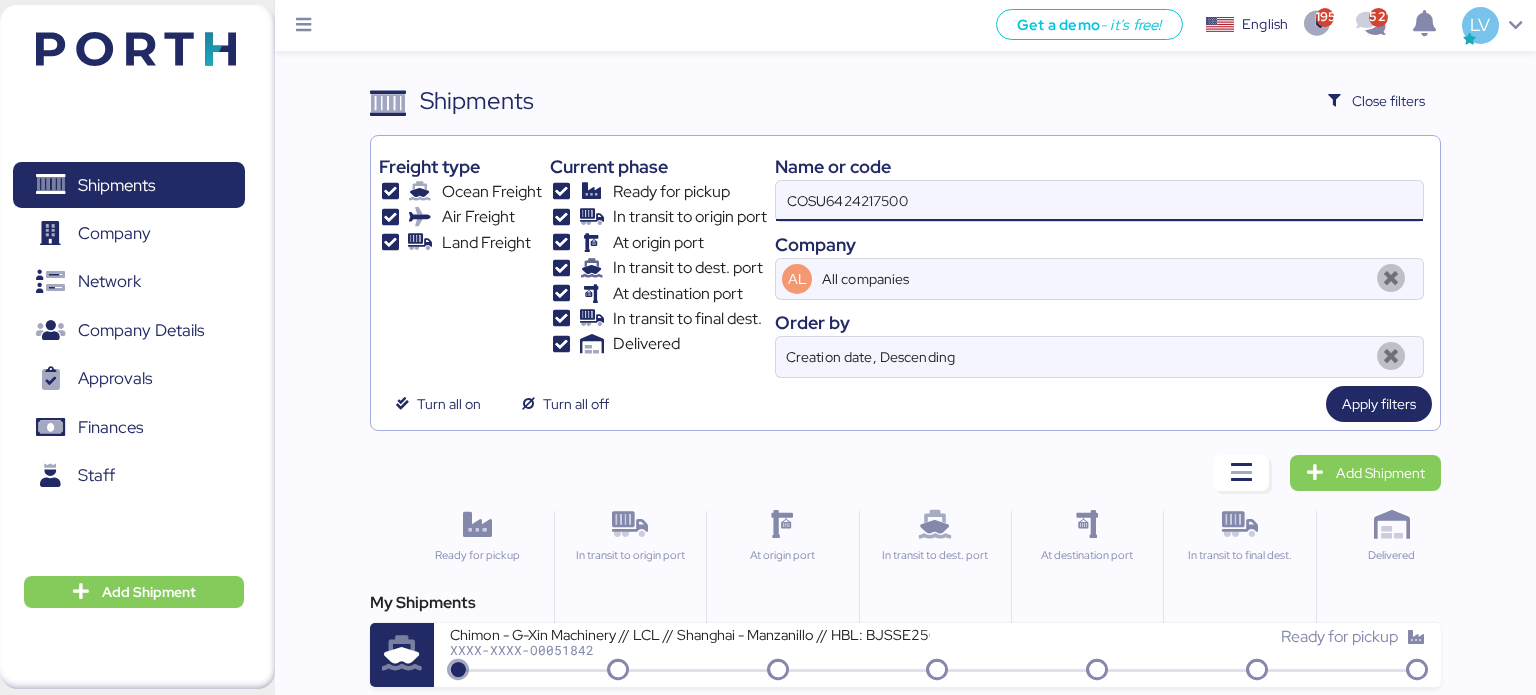 type on "COSU6424217500" 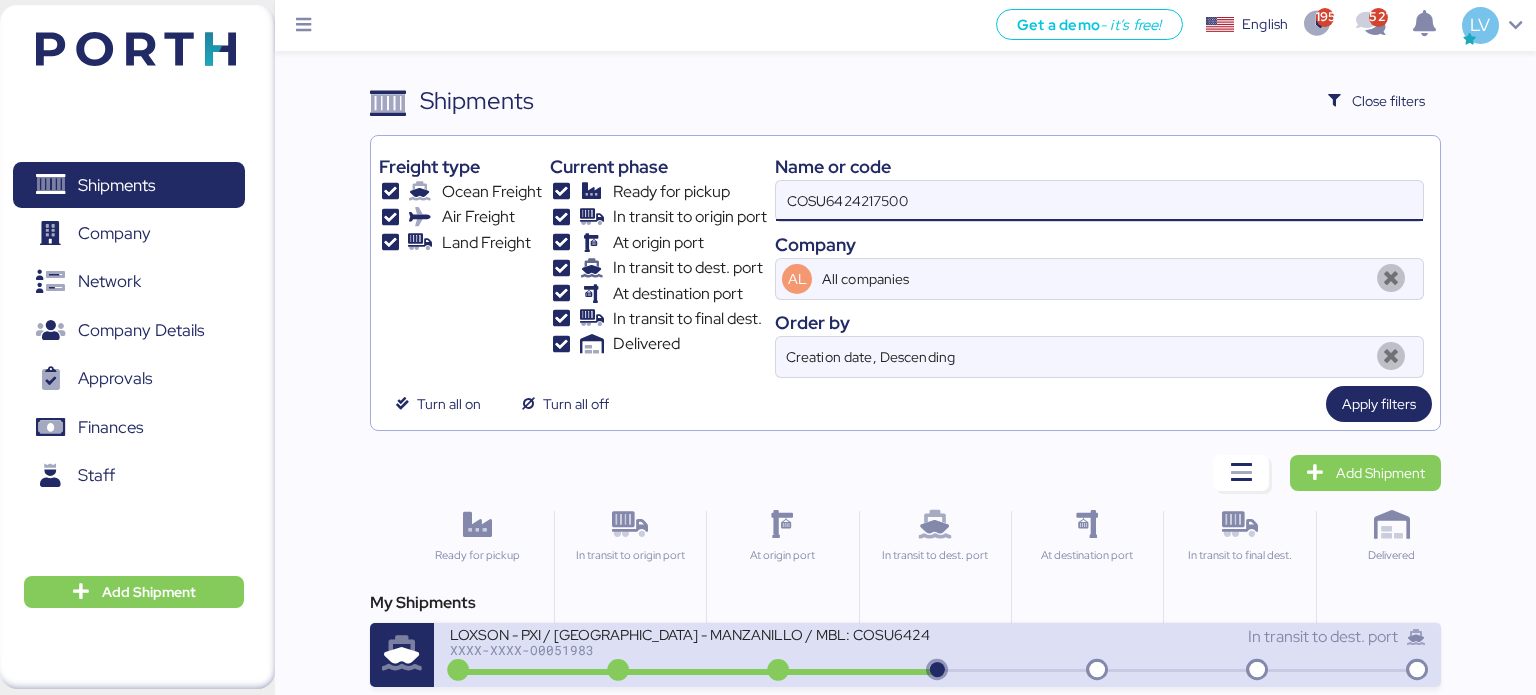 click on "XXXX-XXXX-O0051983" at bounding box center (690, 650) 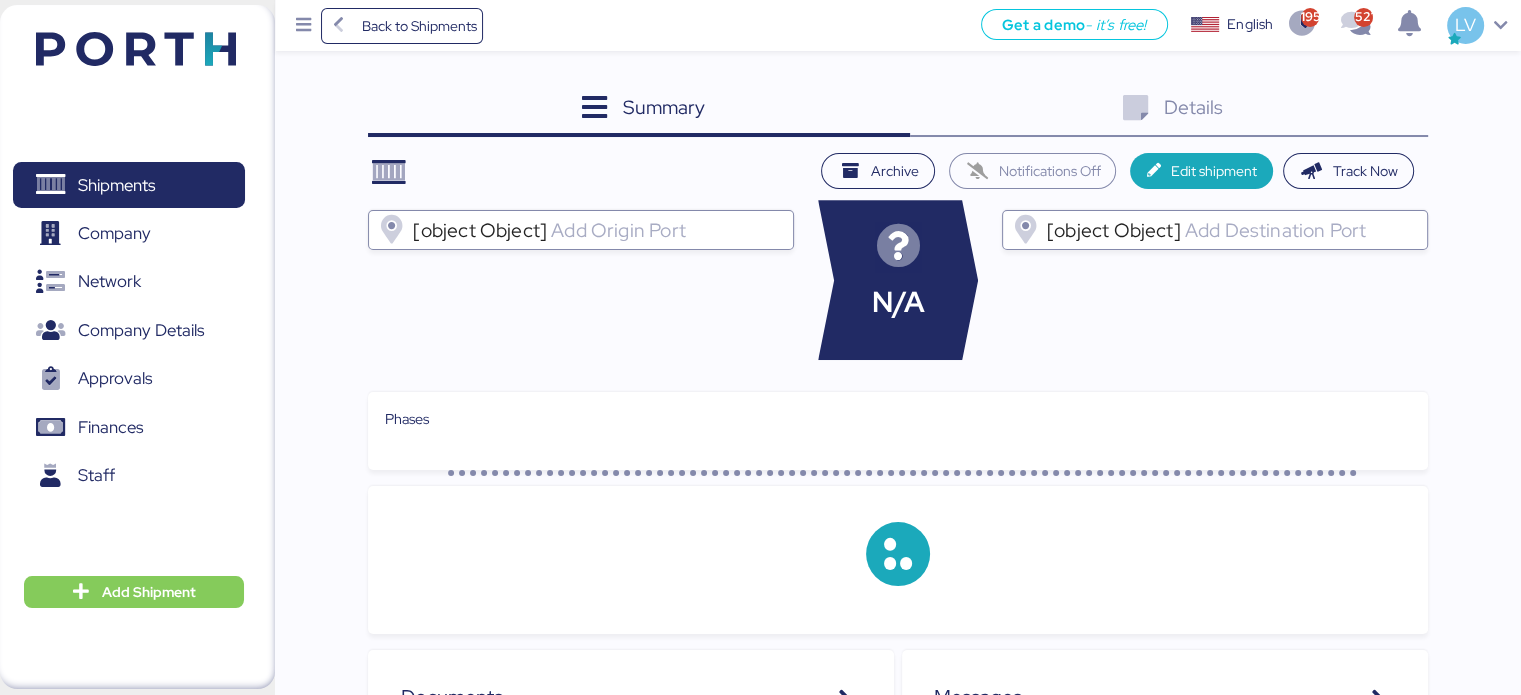 click on "Details 0" at bounding box center (1169, 110) 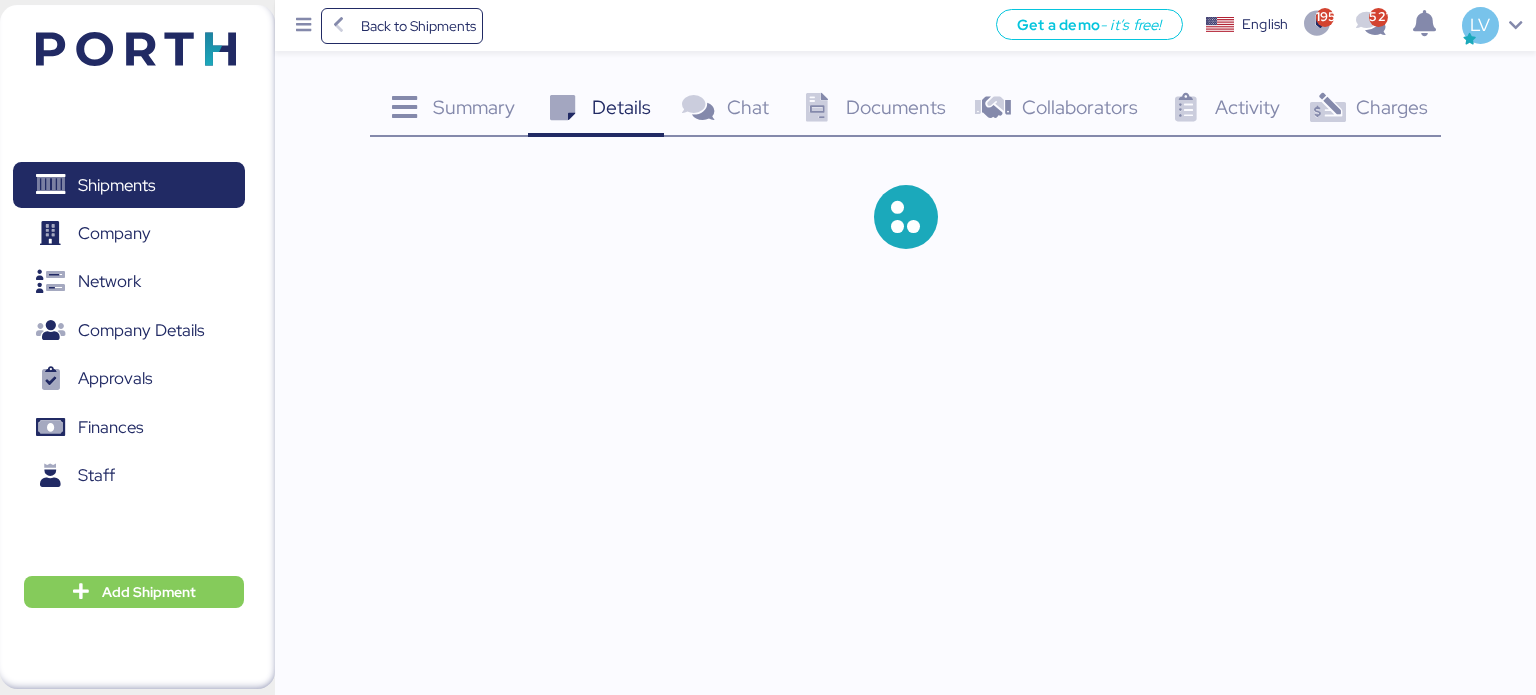 click on "Charges" at bounding box center (1392, 107) 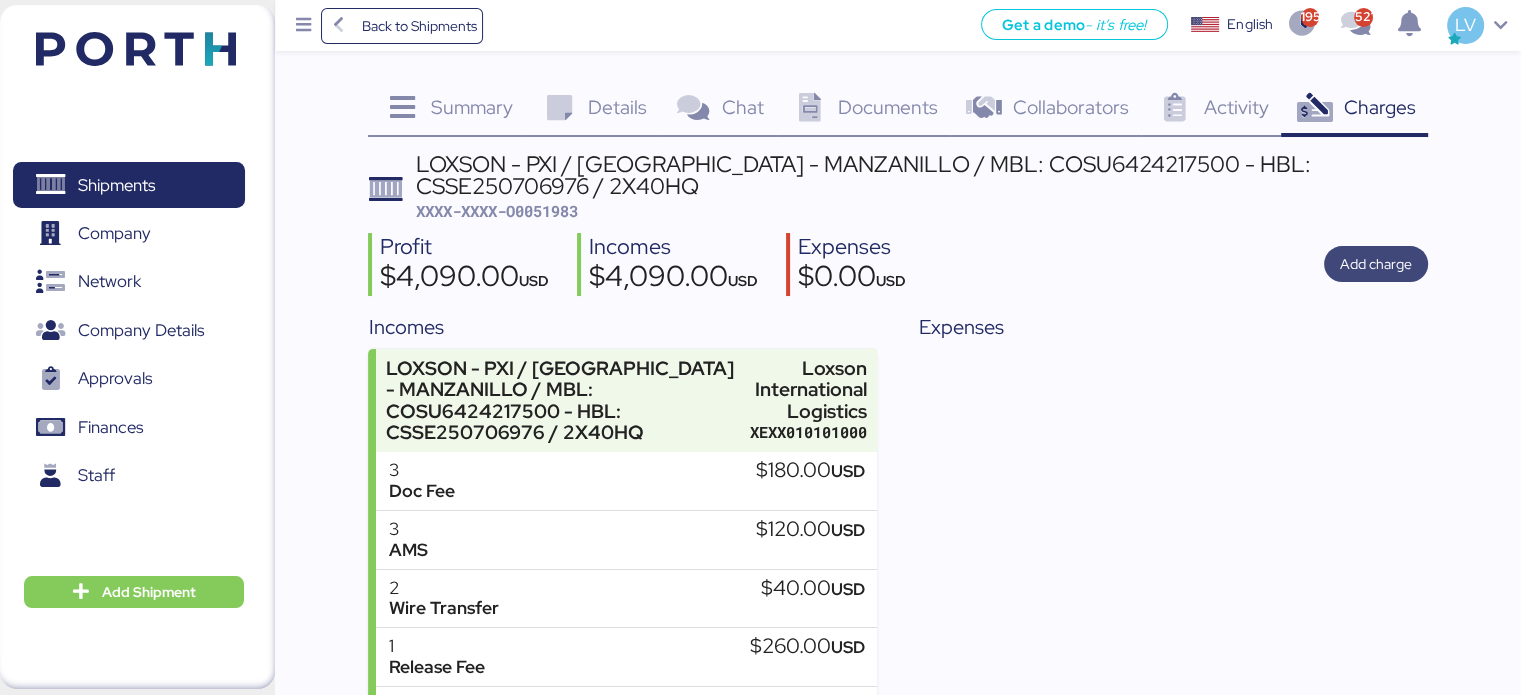 click on "Add charge" at bounding box center (1376, 264) 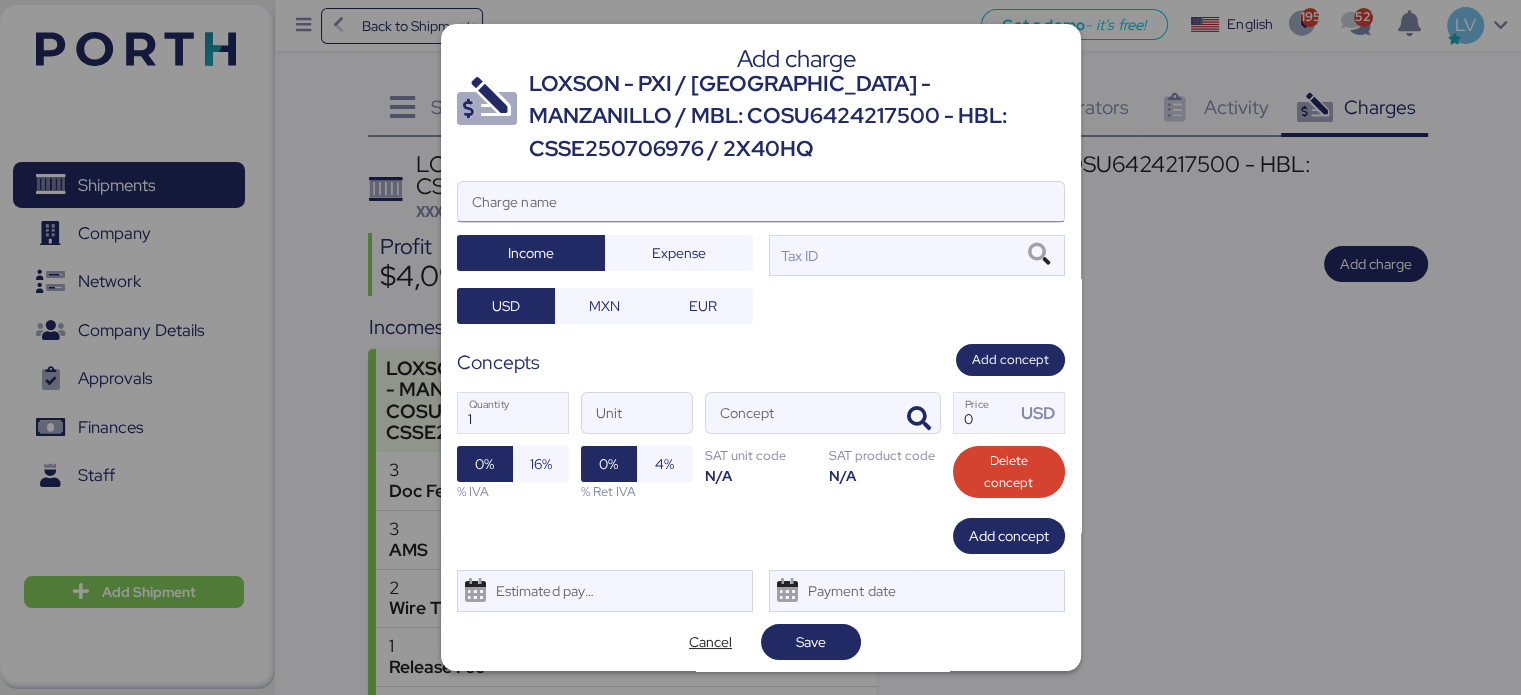 click on "Charge name" at bounding box center (761, 202) 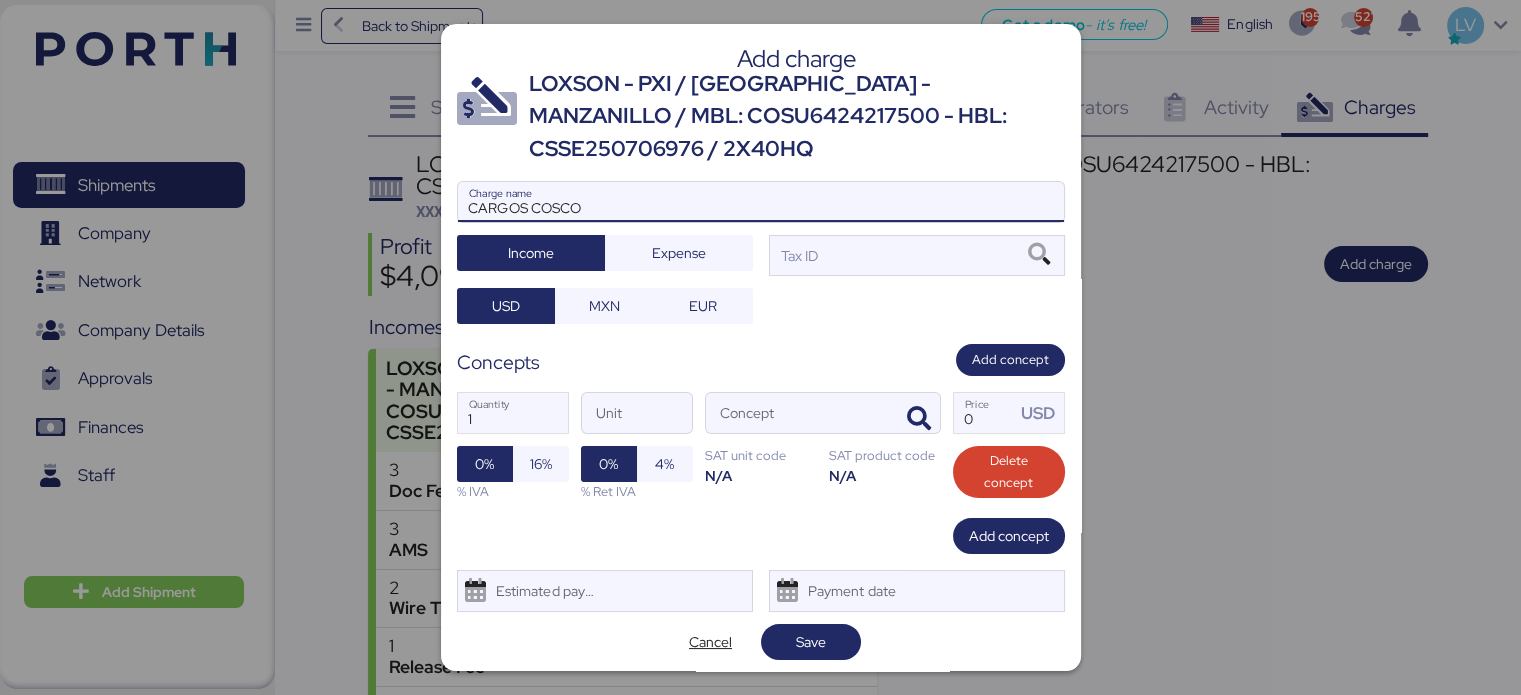 type on "CARGOS COSCO" 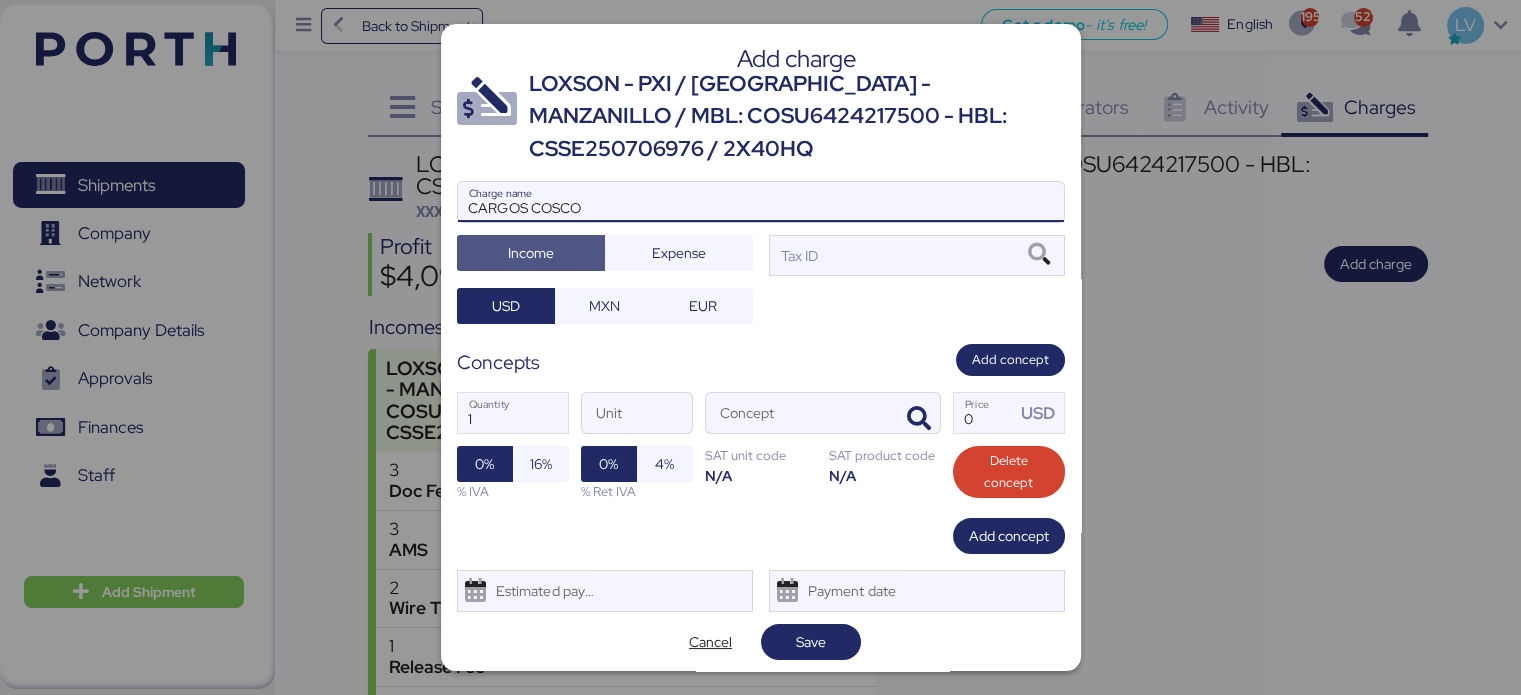type 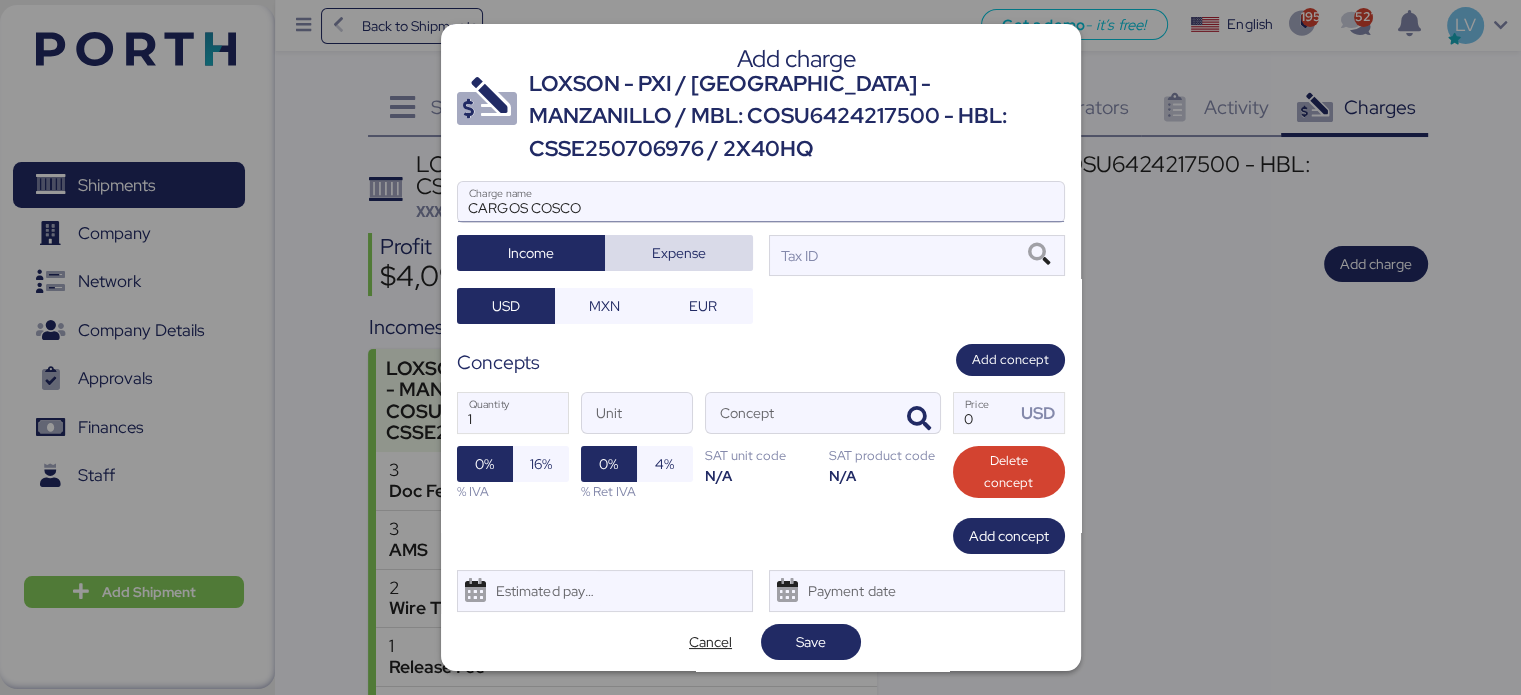 type 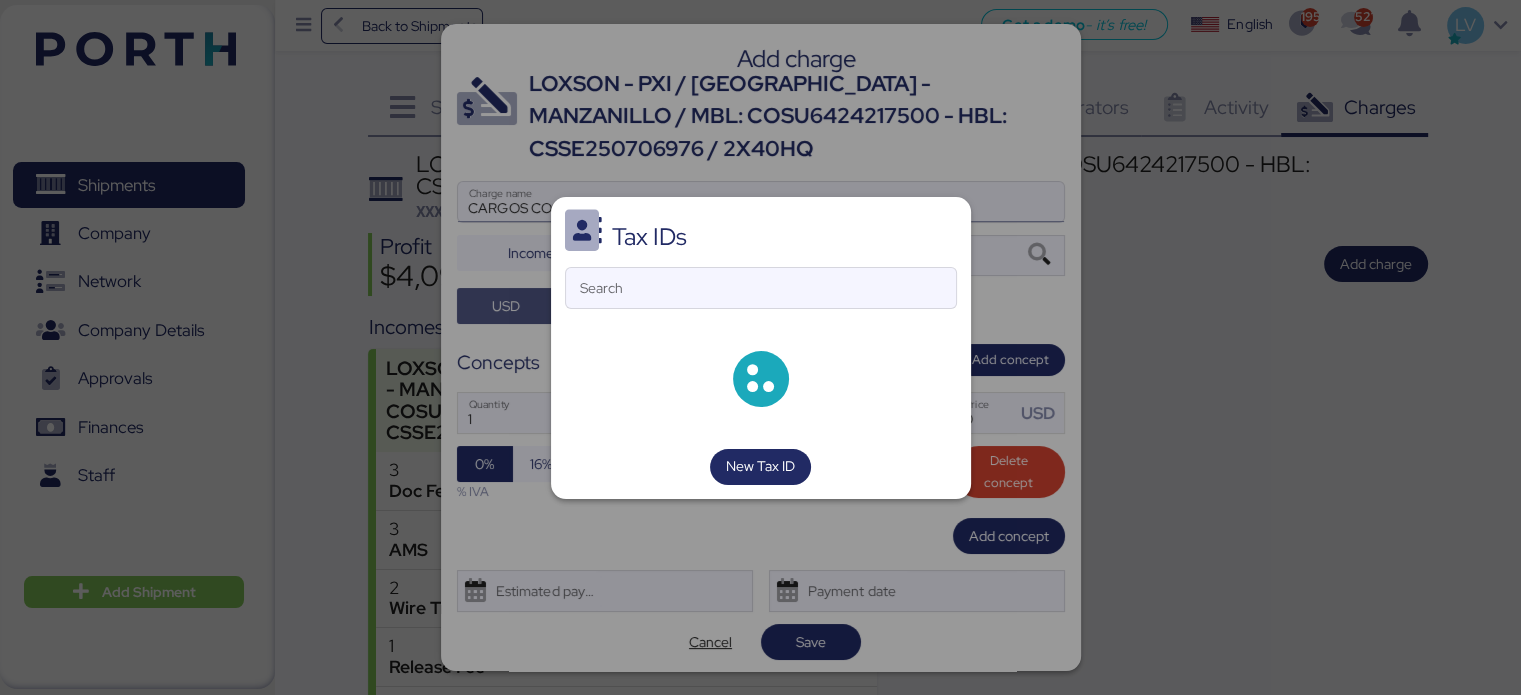 type 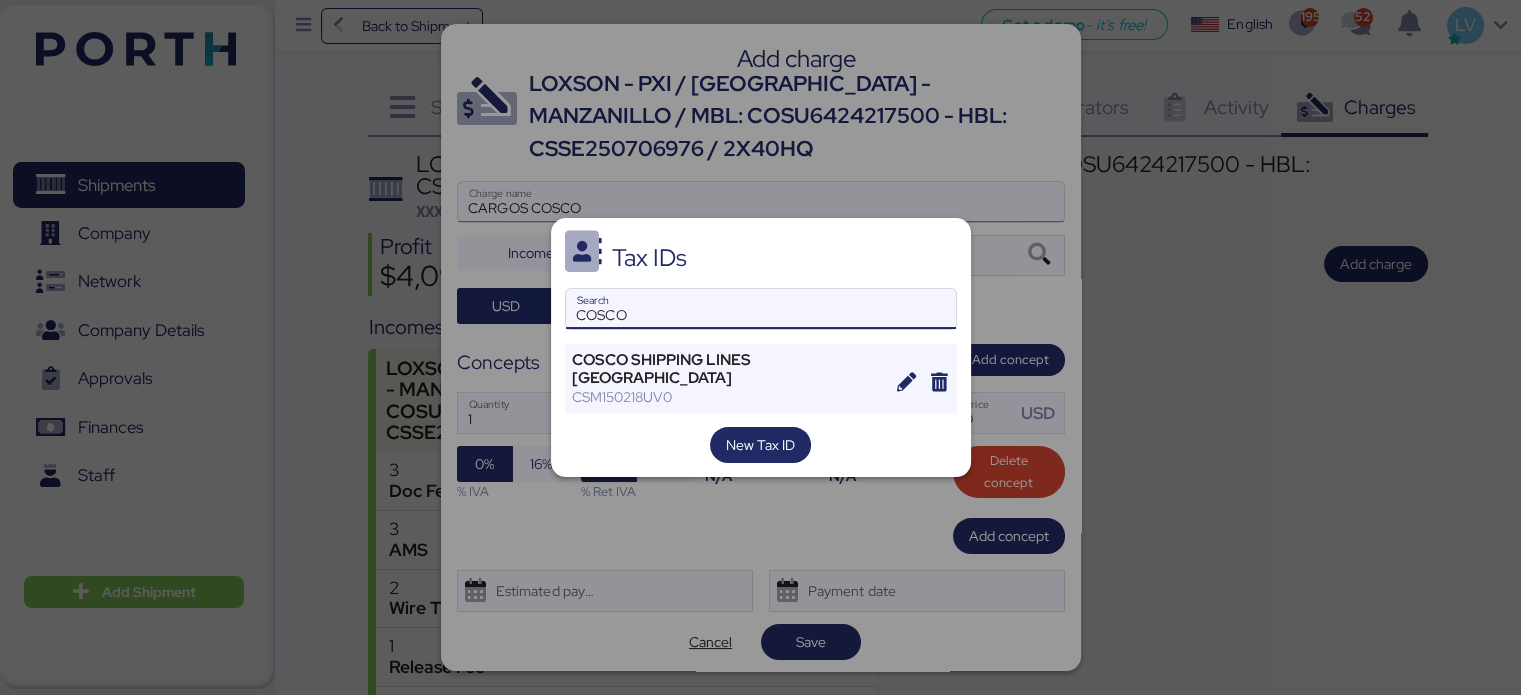 type on "COSCO" 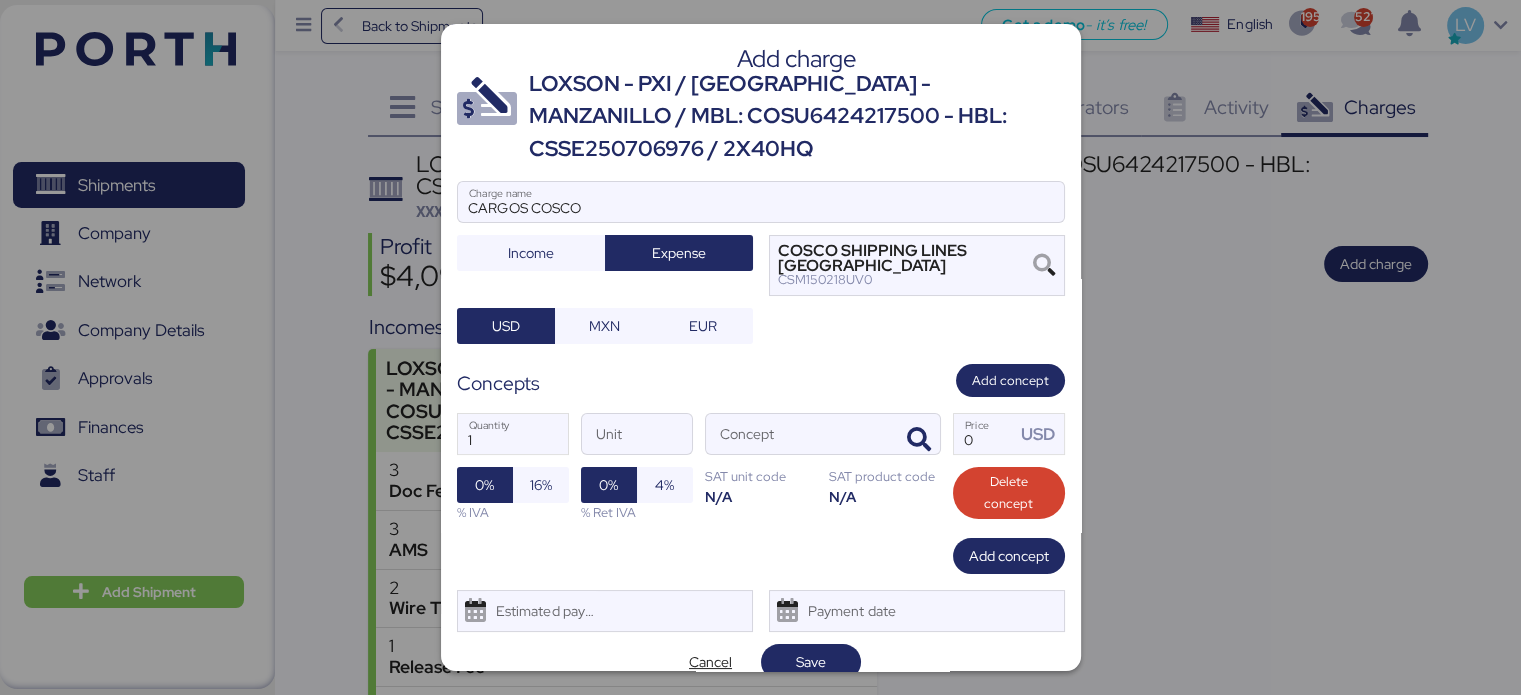 click on "Concept" at bounding box center (823, 434) 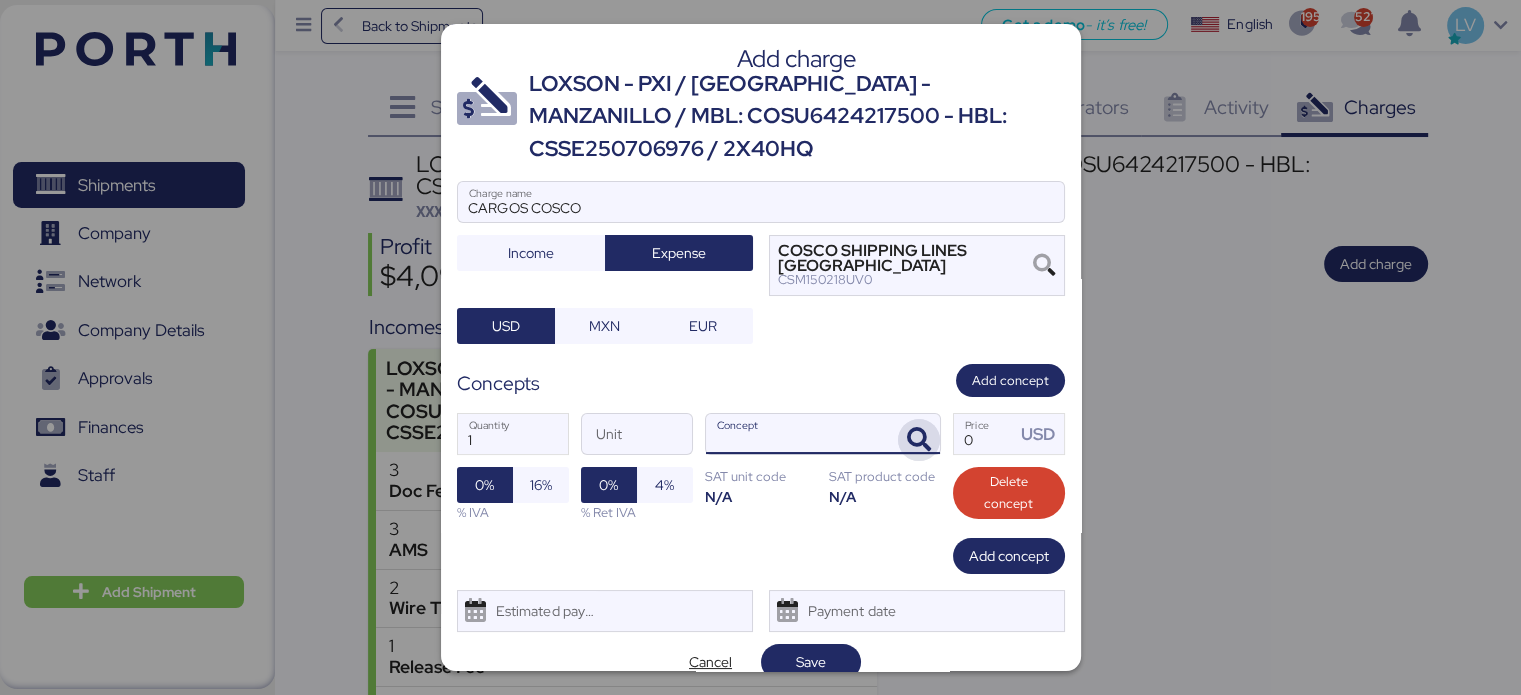 click at bounding box center (919, 440) 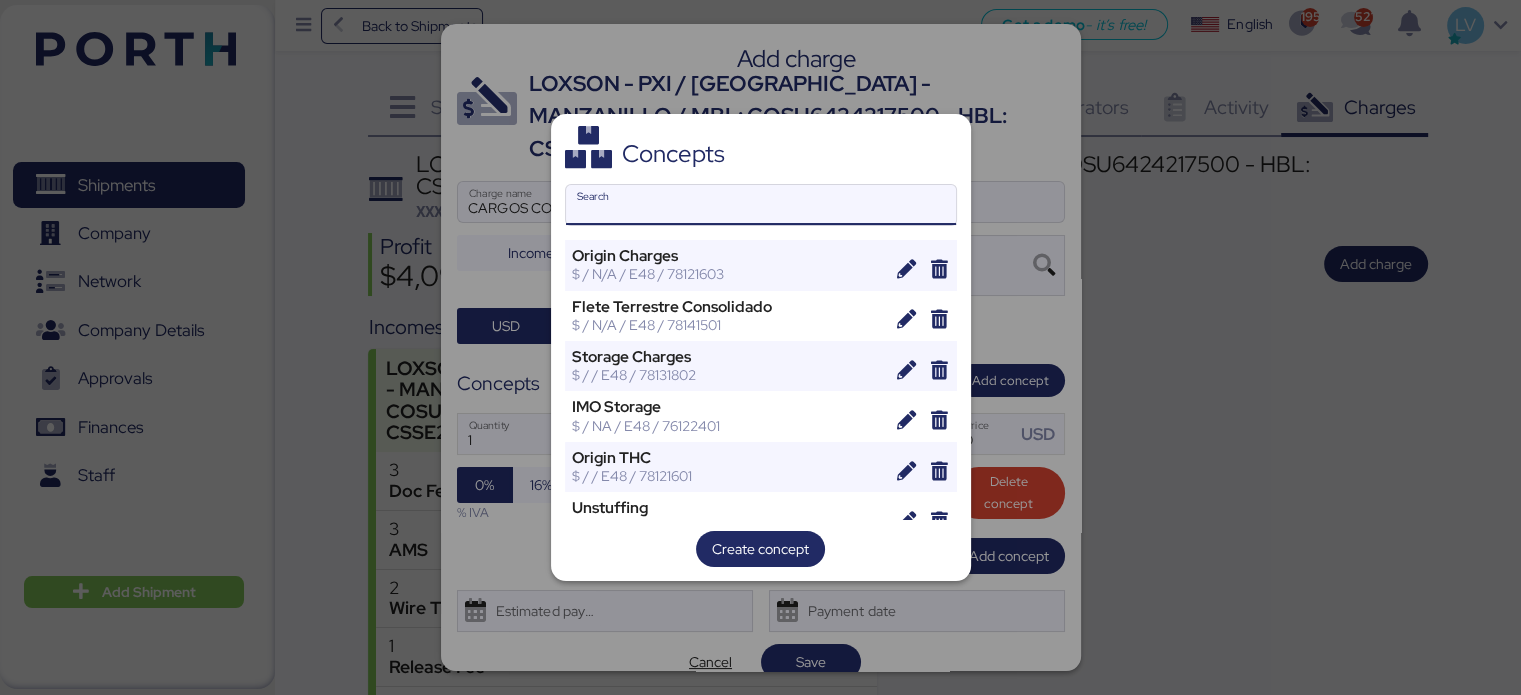 click on "Search" at bounding box center [761, 205] 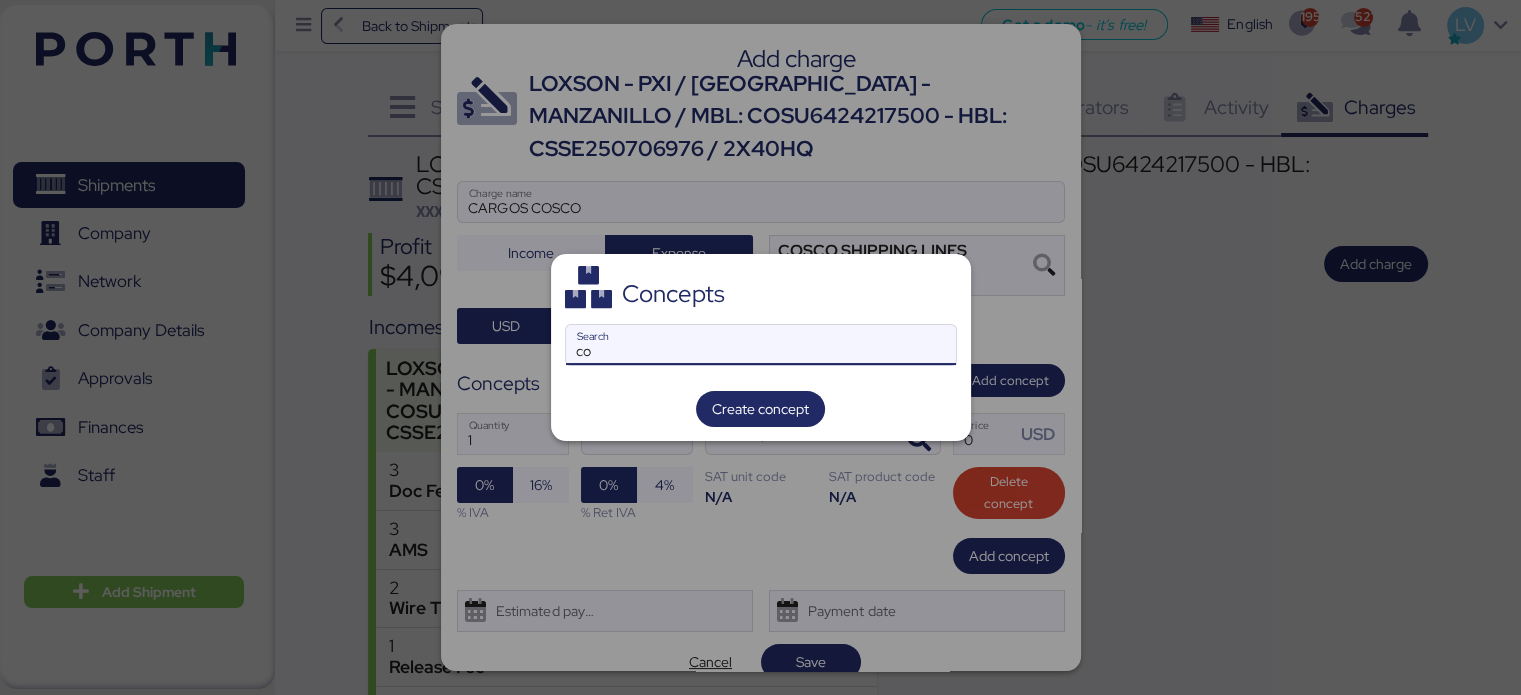 type on "c" 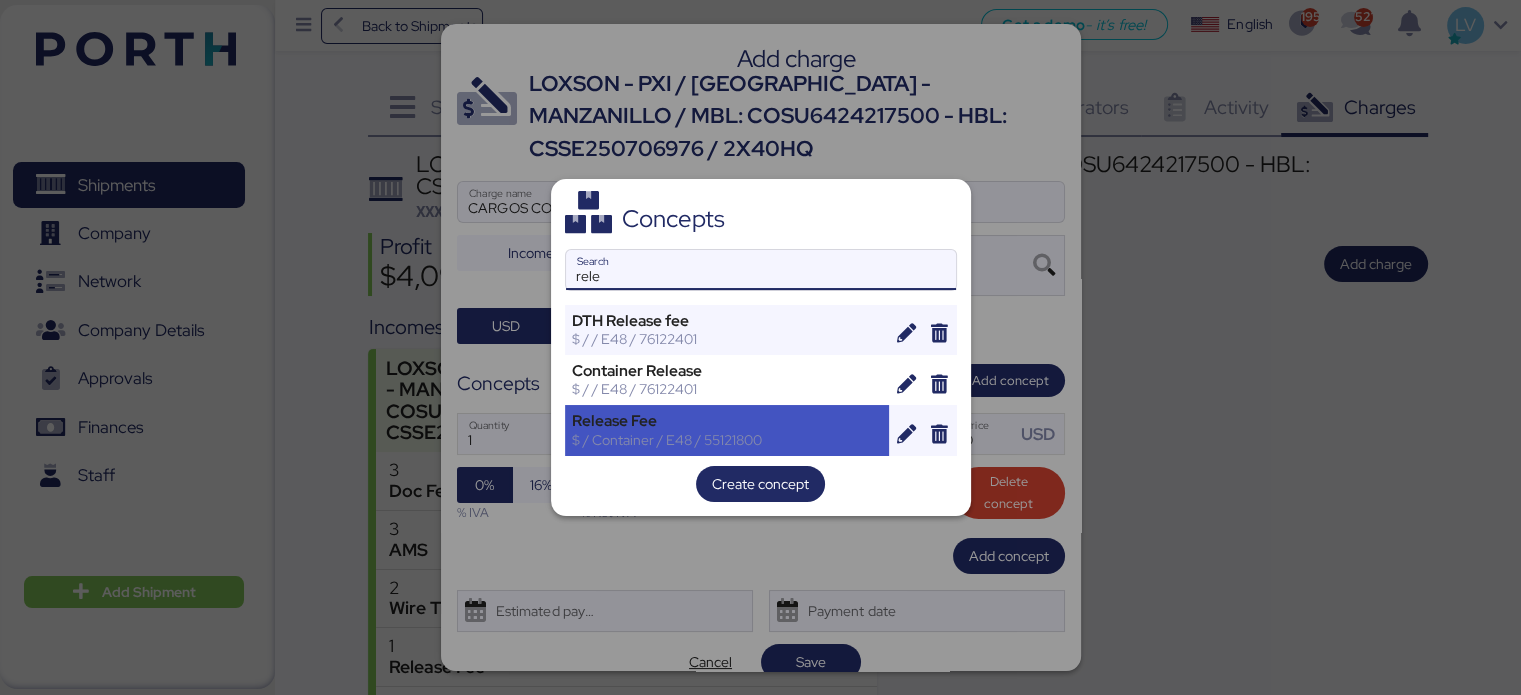 type on "rele" 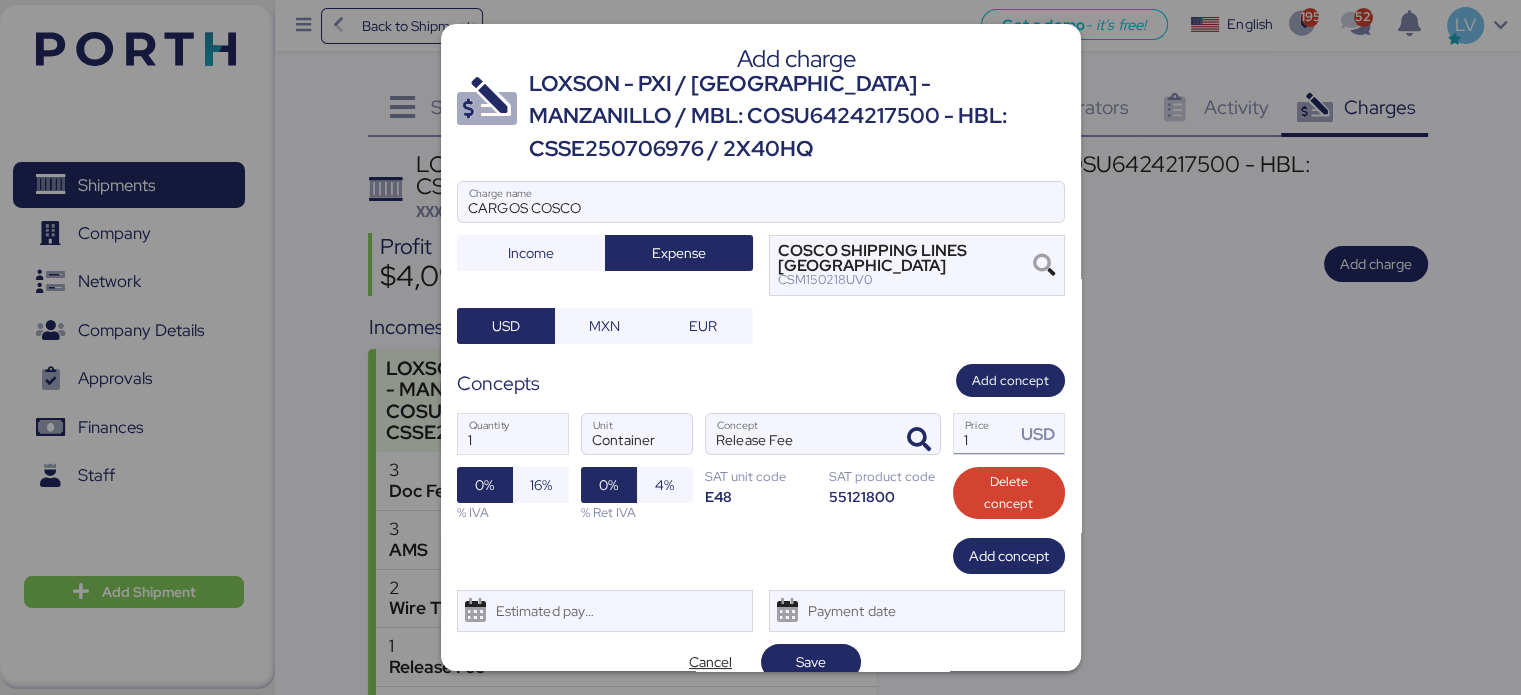 click on "1" at bounding box center [985, 434] 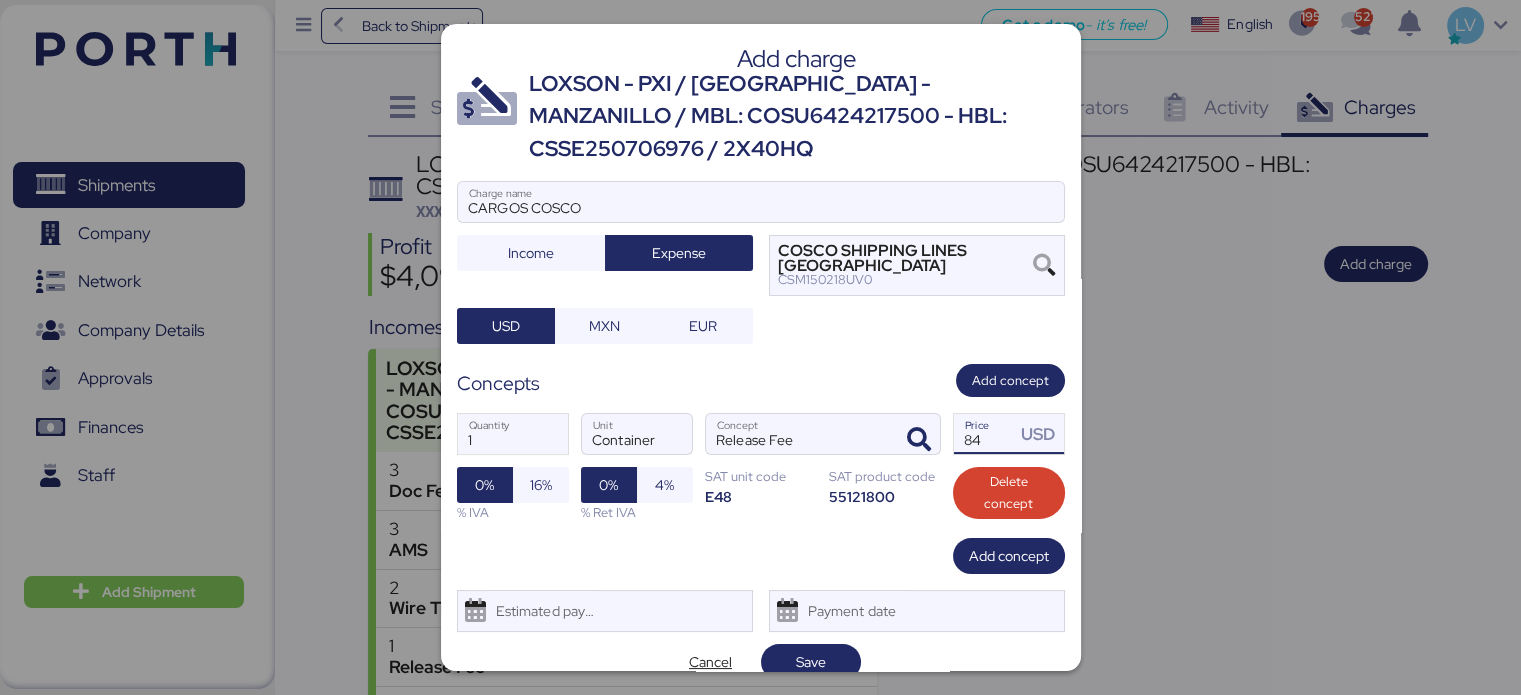 type on "84" 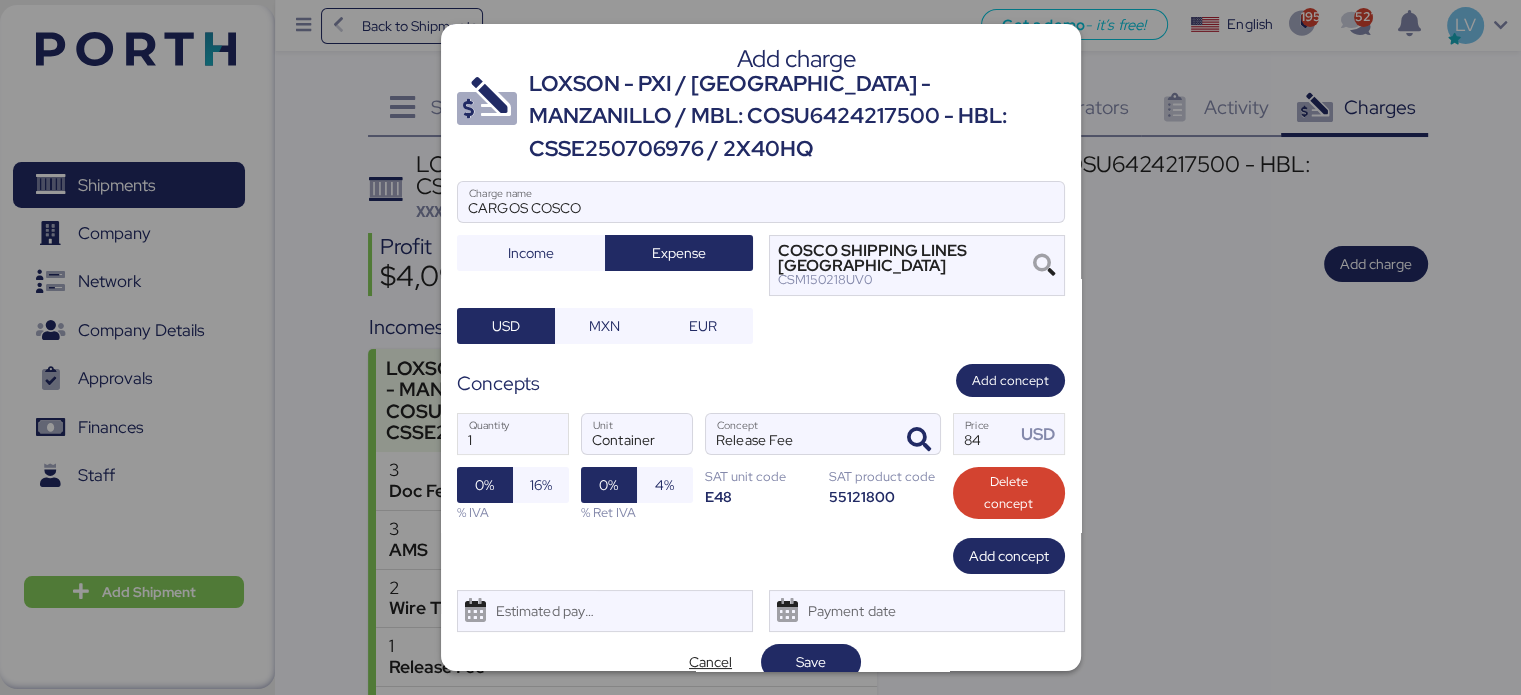 scroll, scrollTop: 24, scrollLeft: 0, axis: vertical 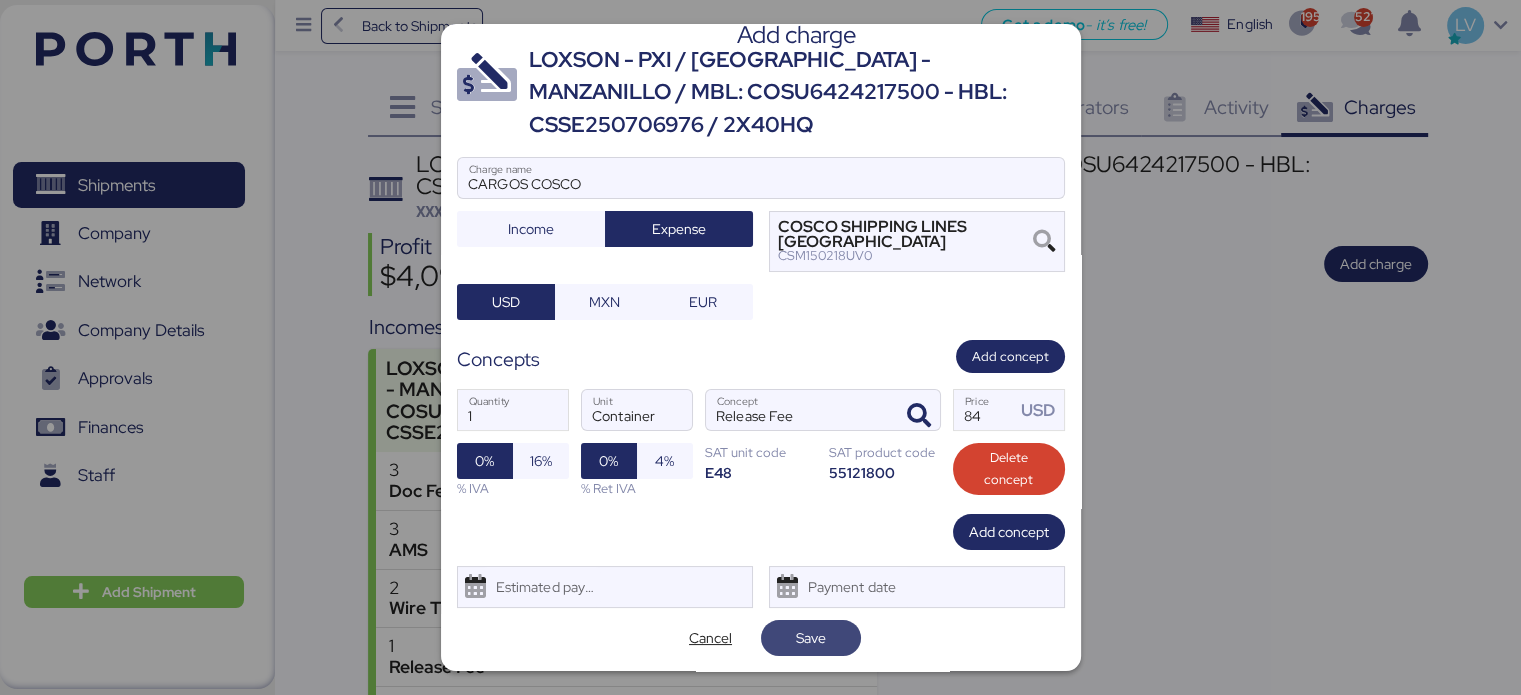click on "Save" at bounding box center (811, 638) 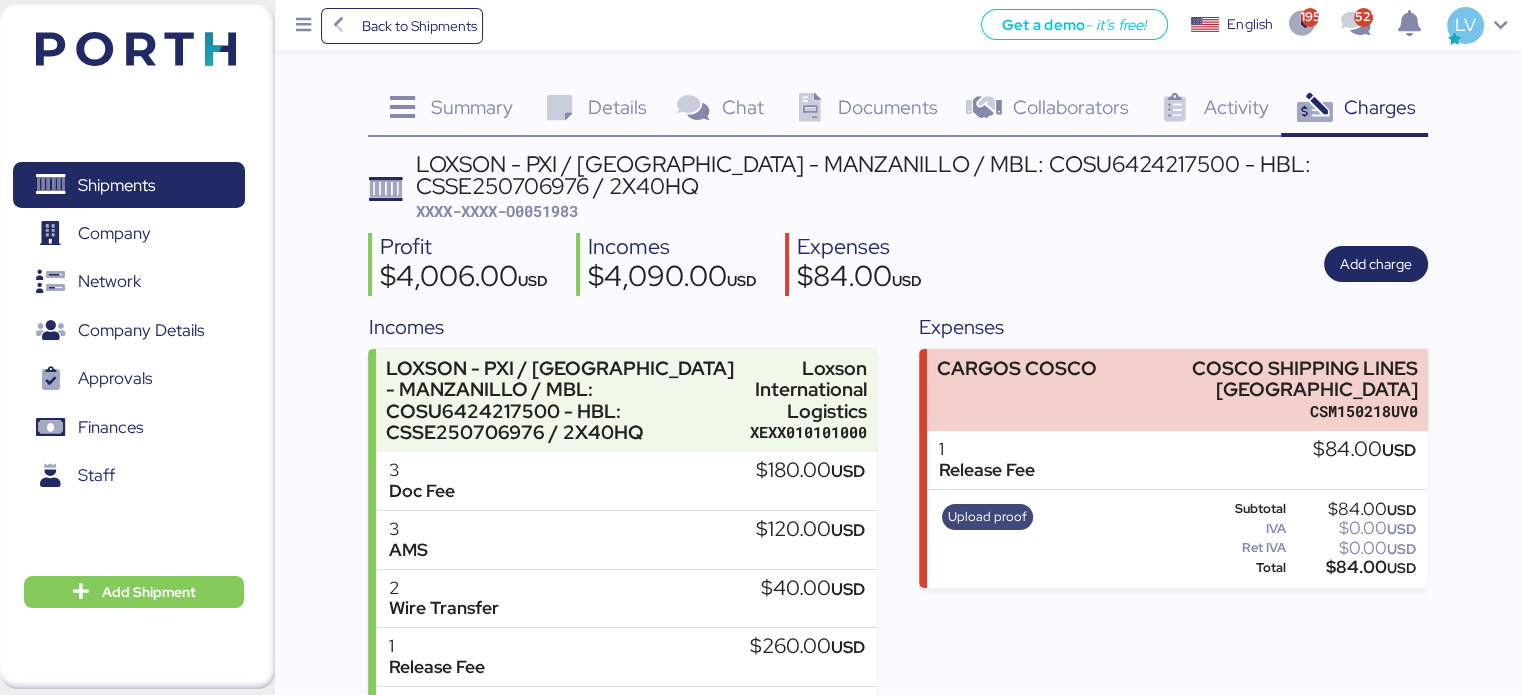 click on "Upload proof" at bounding box center (987, 517) 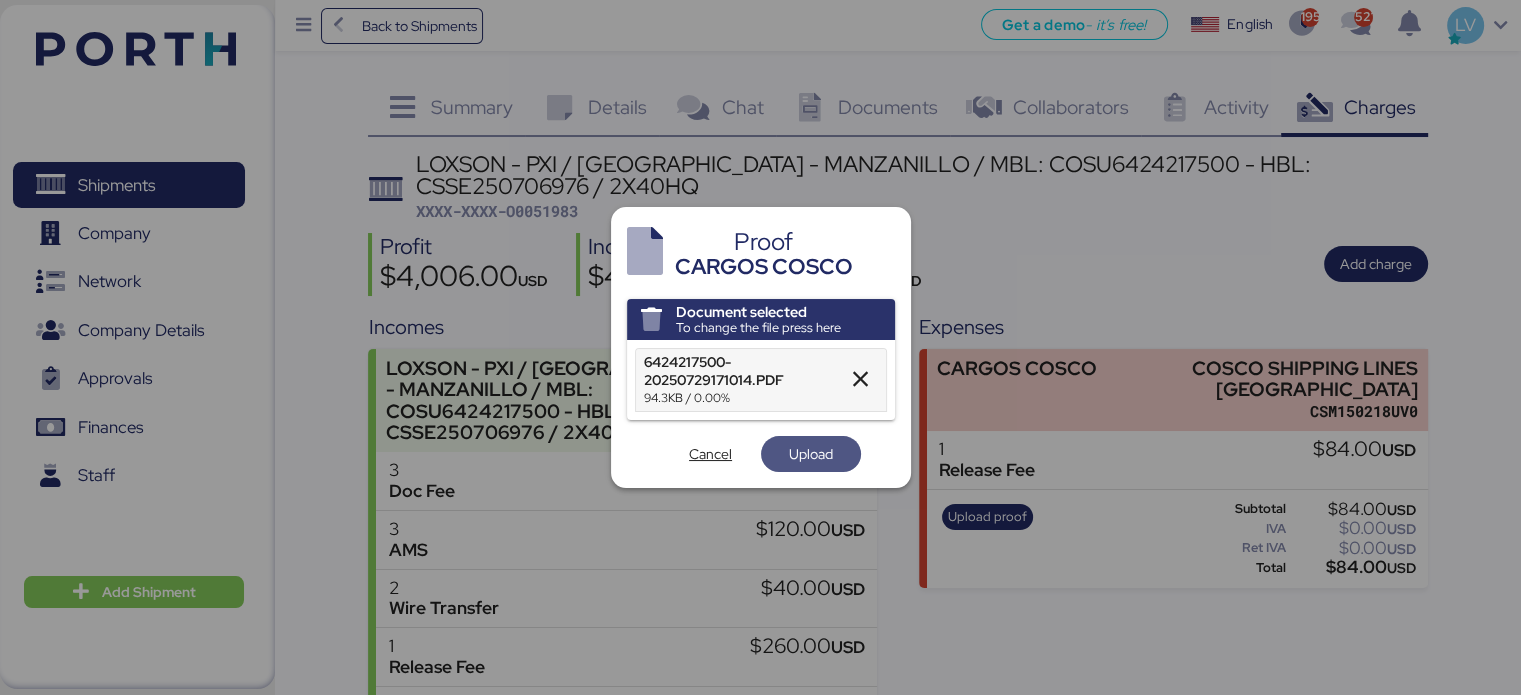 click on "Upload" at bounding box center [811, 454] 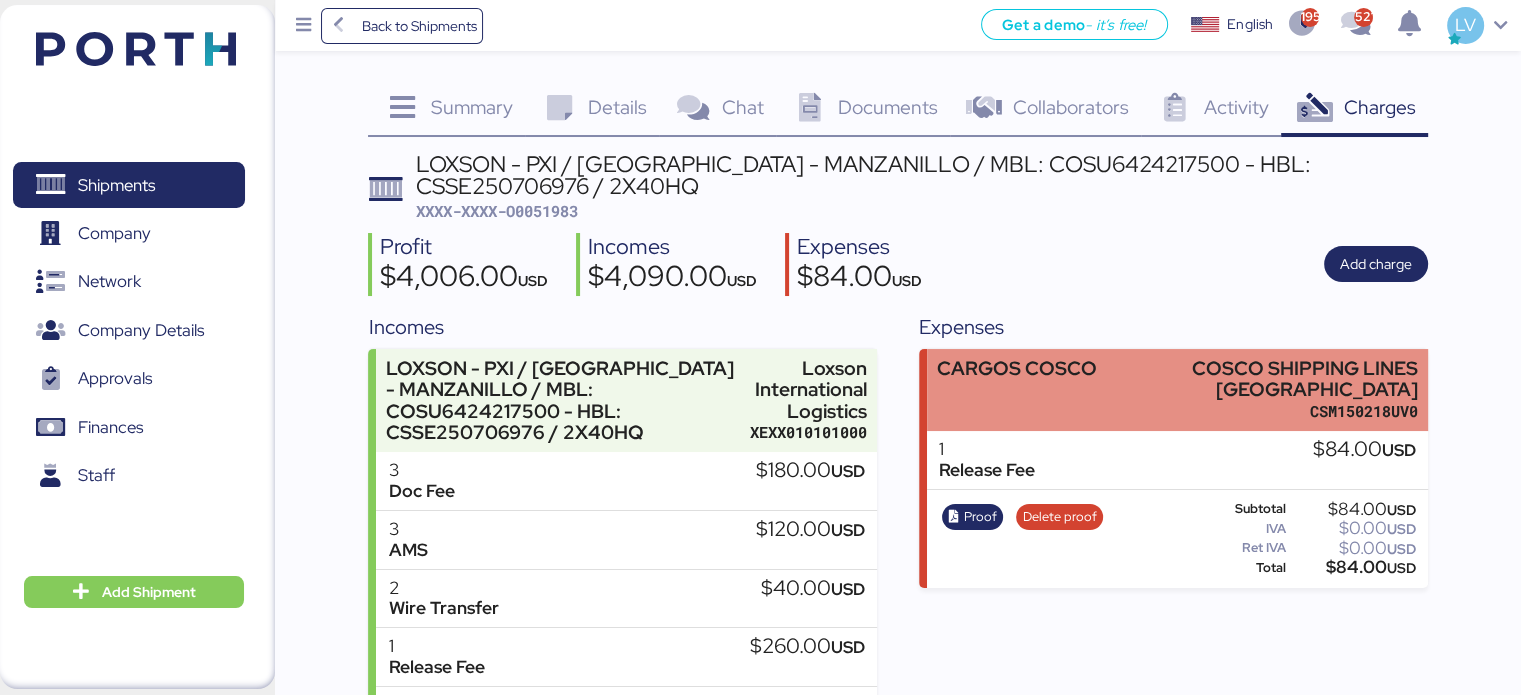 click on "CARGOS COSCO COSCO SHIPPING LINES [GEOGRAPHIC_DATA] CSM150218UV0" at bounding box center (1177, 390) 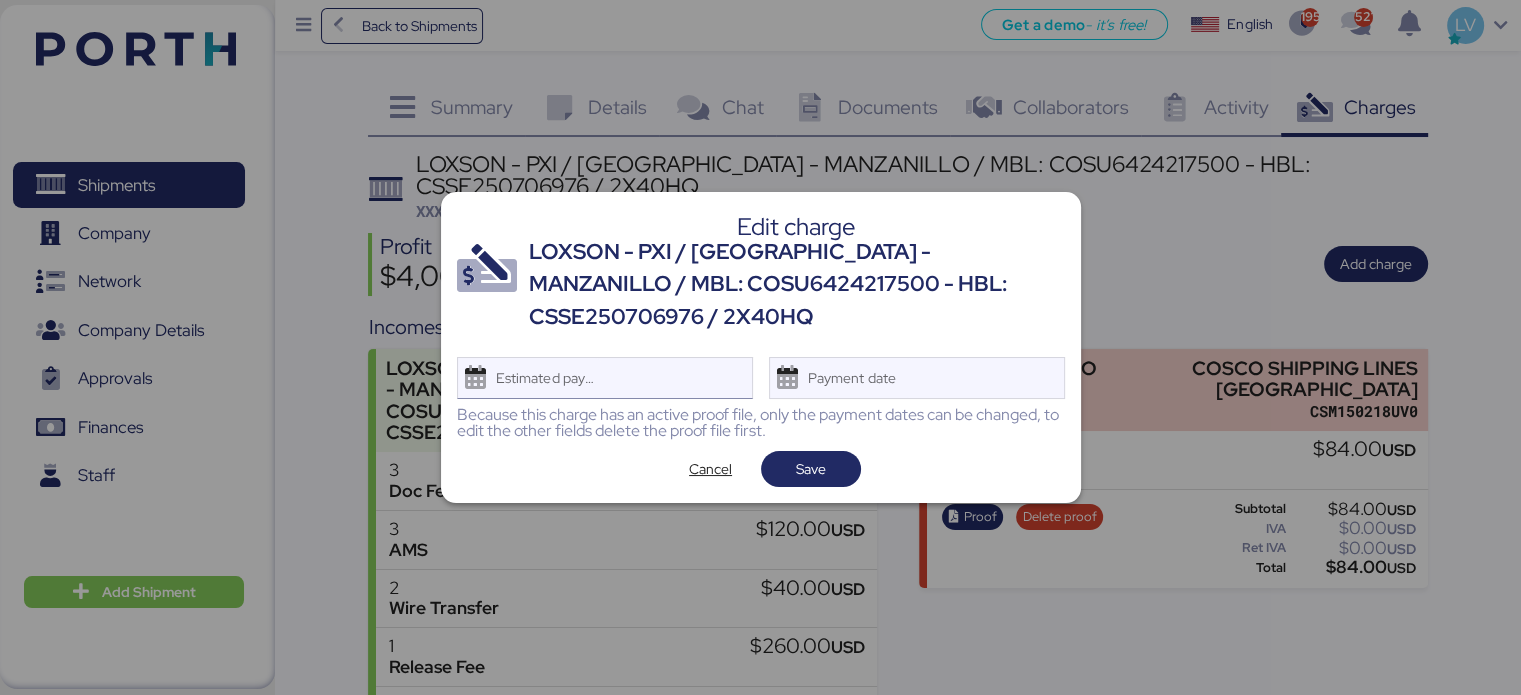 click on "Estimated payment date" at bounding box center [605, 378] 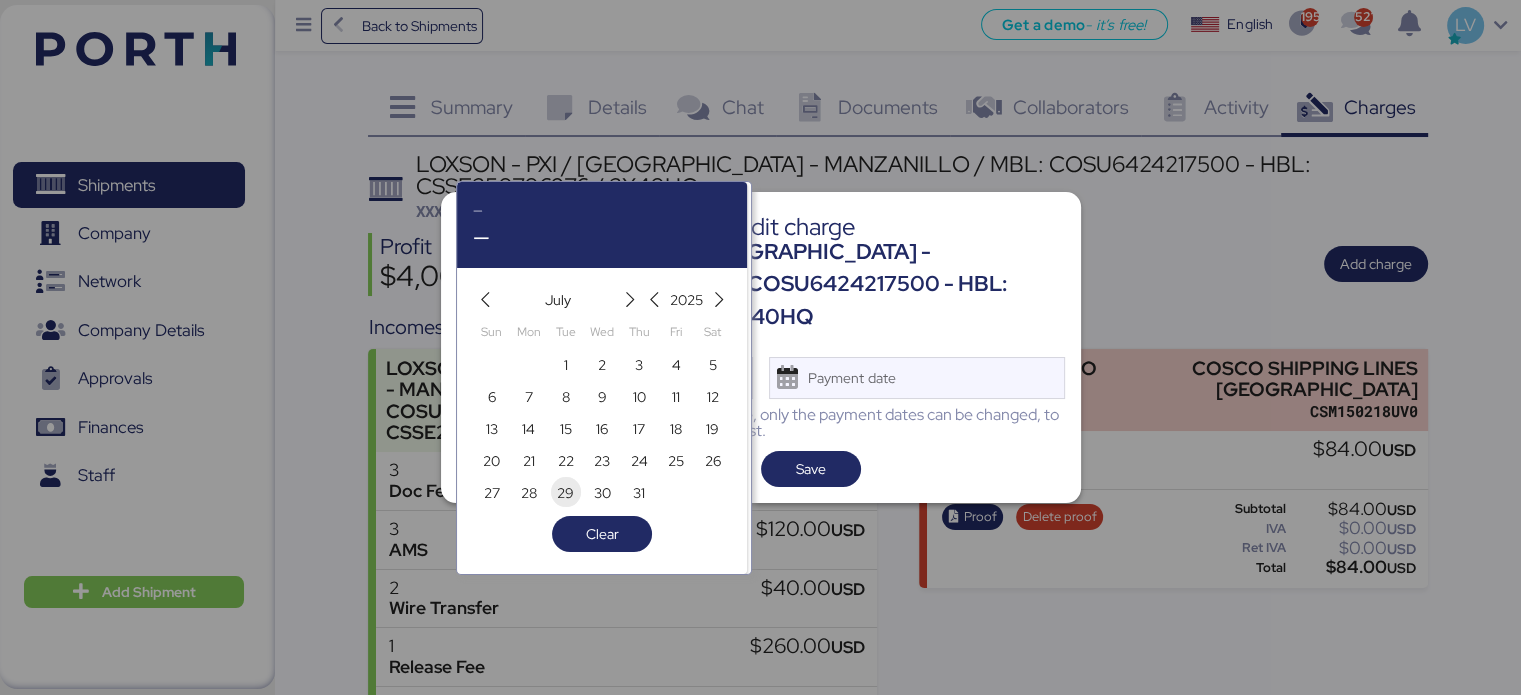 click on "29" at bounding box center [565, 493] 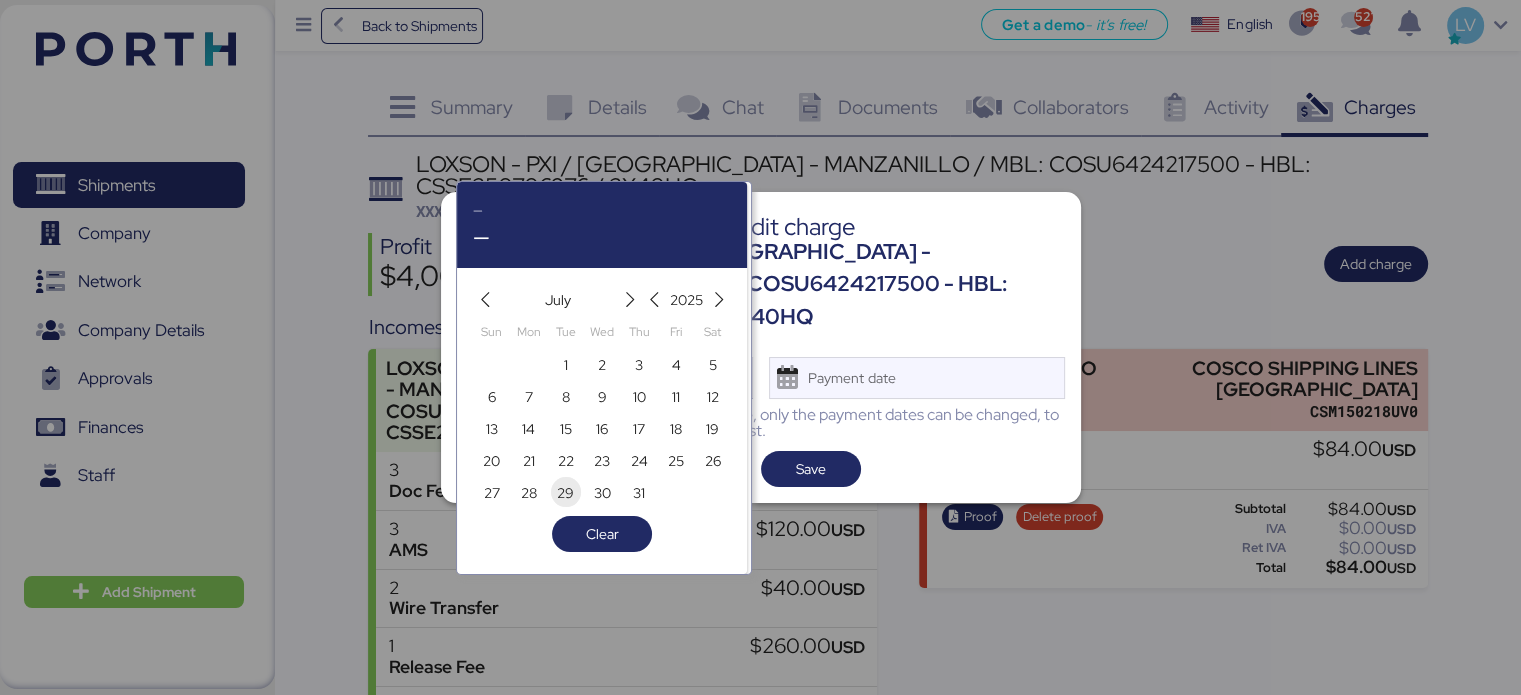 type on "[DATE]" 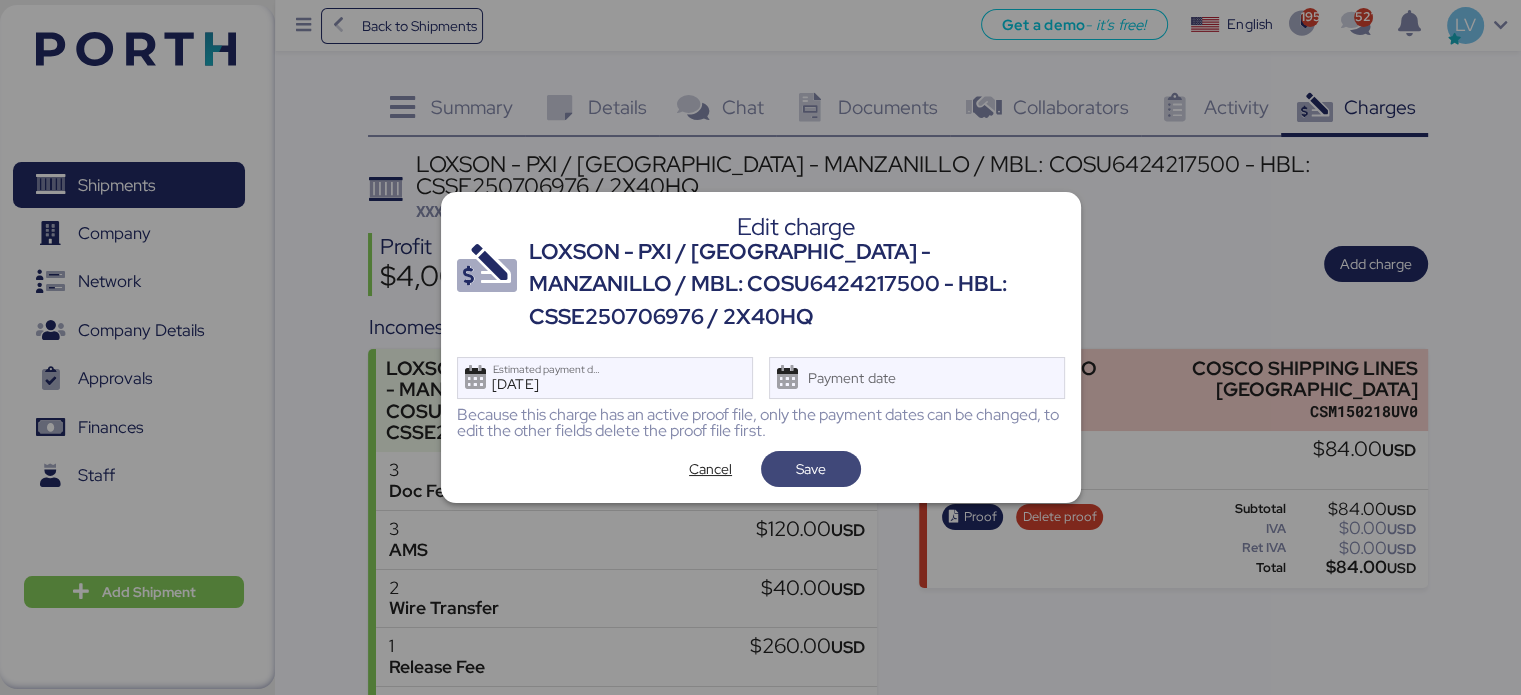 click on "Save" at bounding box center (811, 469) 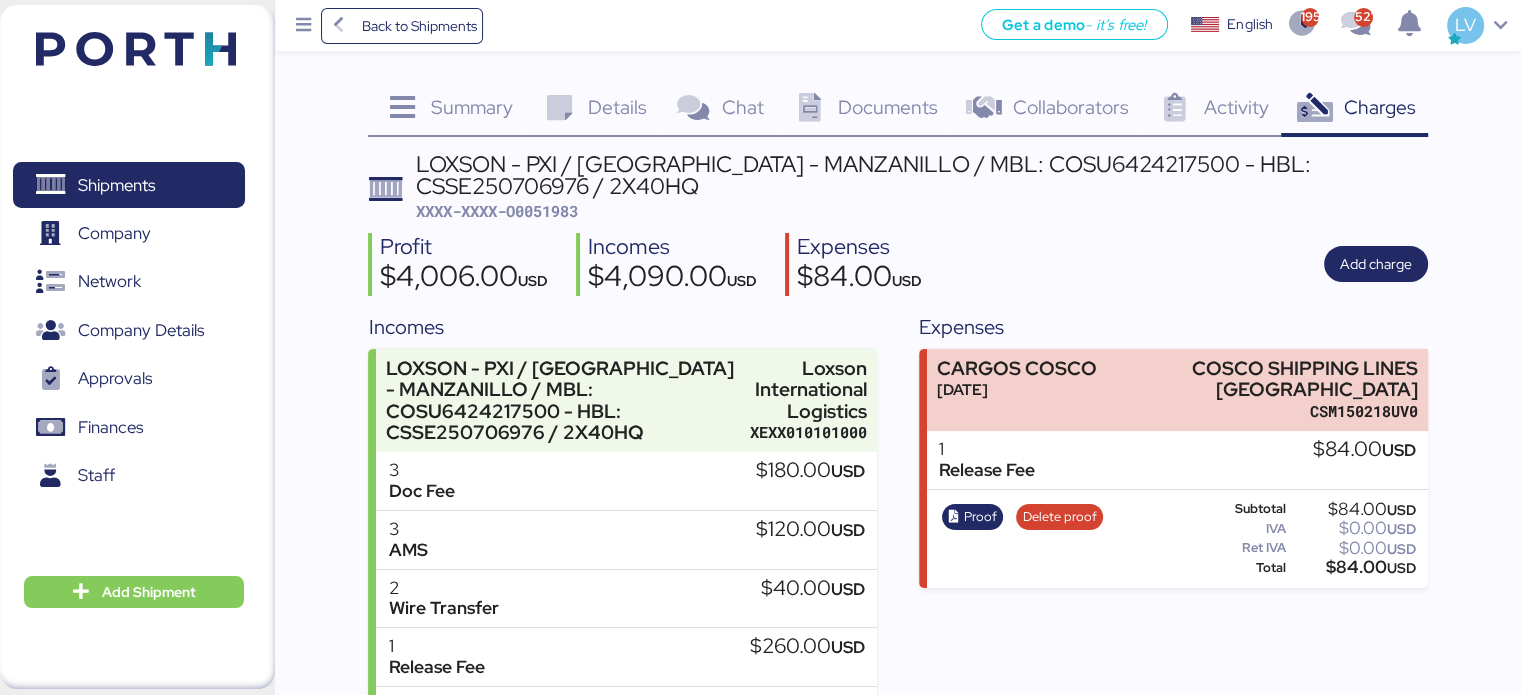 click on "XXXX-XXXX-O0051983" at bounding box center (497, 211) 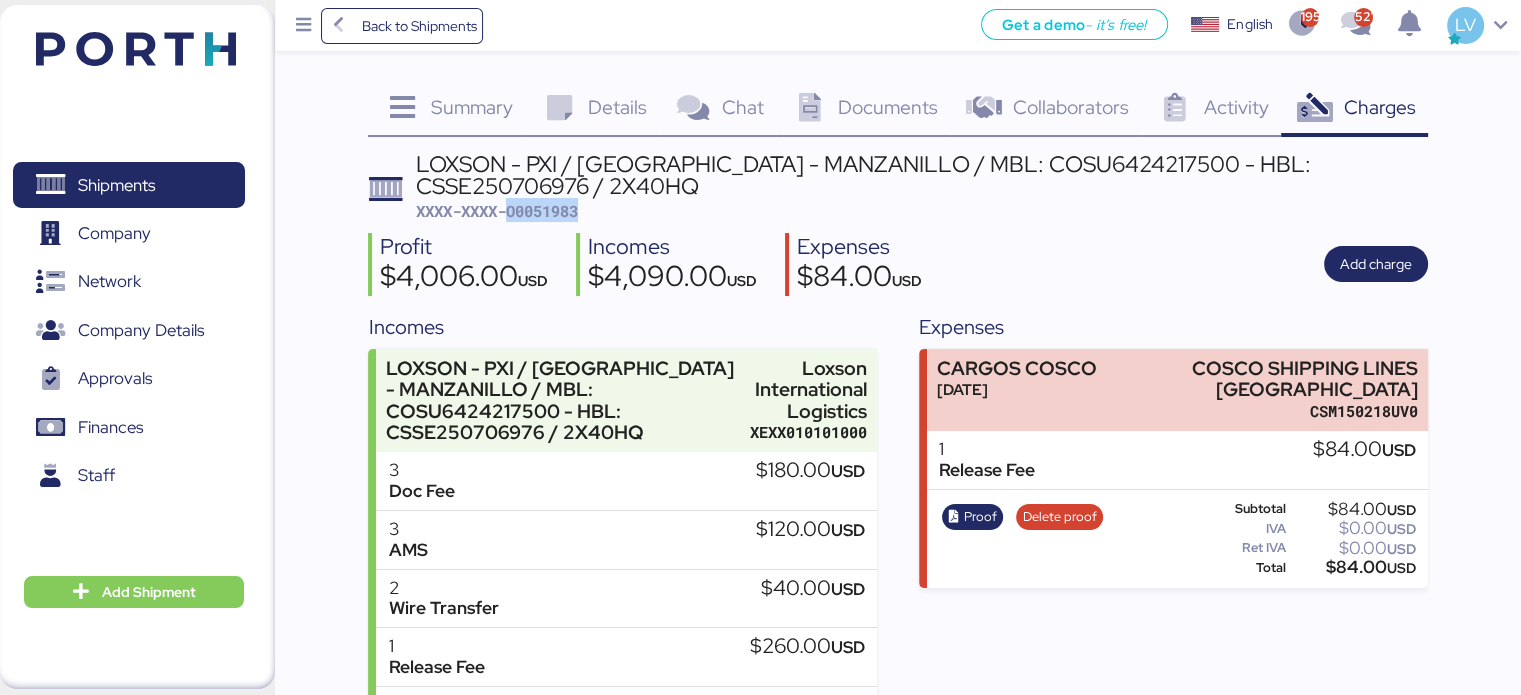 click on "XXXX-XXXX-O0051983" at bounding box center (497, 211) 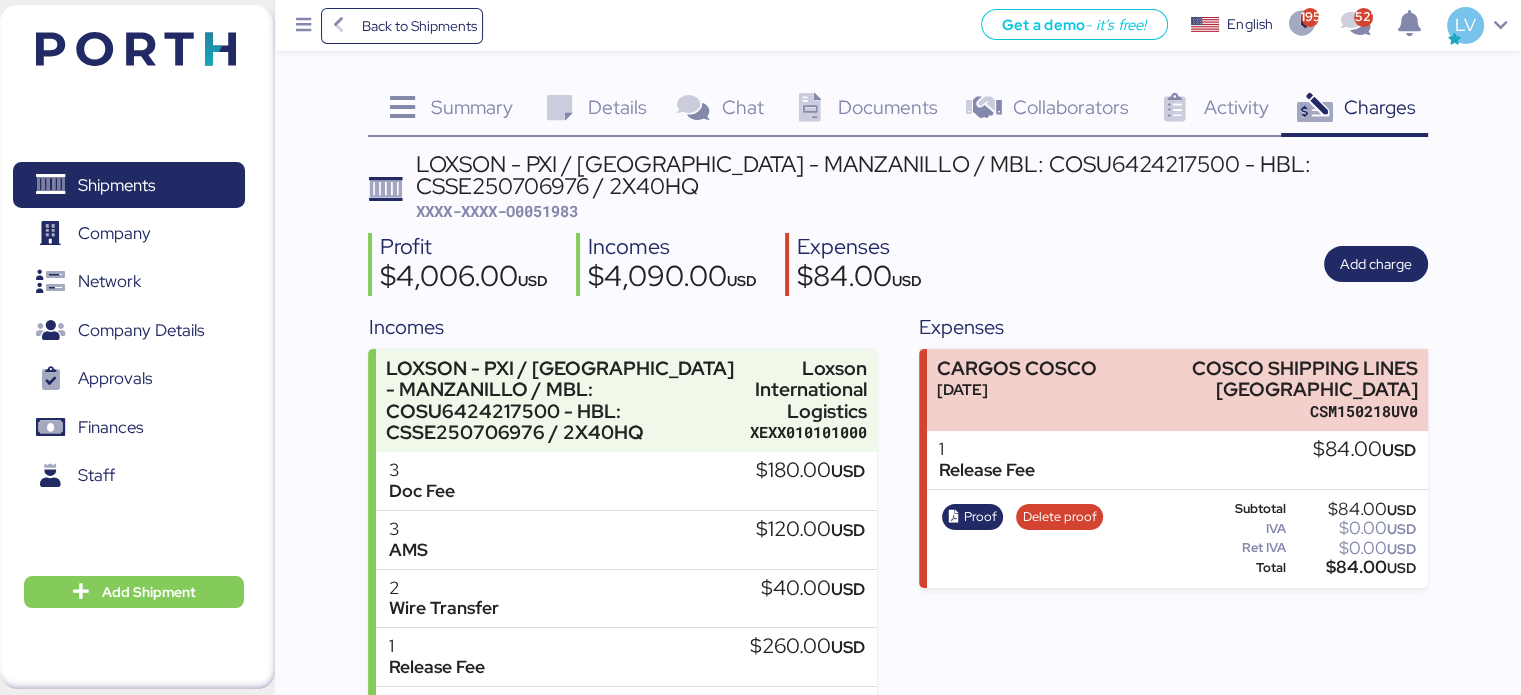 click on "Summary 0   Details 0   Chat 0   Documents 0   Collaborators 0   Activity 0   Charges 0   LOXSON - PXI / [GEOGRAPHIC_DATA] - MANZANILLO / MBL: COSU6424217500 - HBL: CSSE250706976 / 2X40HQ XXXX-XXXX-O0051983 Profit $4,006.00  USD Incomes $4,090.00  USD Expenses $84.00  USD Add charge Incomes LOXSON - PXI / [GEOGRAPHIC_DATA] - MANZANILLO / MBL: COSU6424217500 - HBL: CSSE250706976 / 2X40HQ Loxson International Logistics  XEXX010101000 3  Doc Fee
$180.00  USD 3  AMS
$120.00  USD 2  Wire Transfer
$40.00  USD 1  Release Fee
$260.00  USD 1  Delivery Charges
$3,490.00  USD Generate invoice Subtotal
$4,090.00  USD IVA
$0.00  USD Ret IVA
$0.00  USD Total
$4,090.00  USD Expenses CARGOS COSCO [DATE] COSCO SHIPPING LINES [GEOGRAPHIC_DATA] CSM150218UV0 1  Release Fee
$84.00  USD   Proof Delete proof Subtotal
$84.00  USD IVA
$0.00  USD Ret IVA
$0.00  USD Total
$84.00  USD" at bounding box center (760, 421) 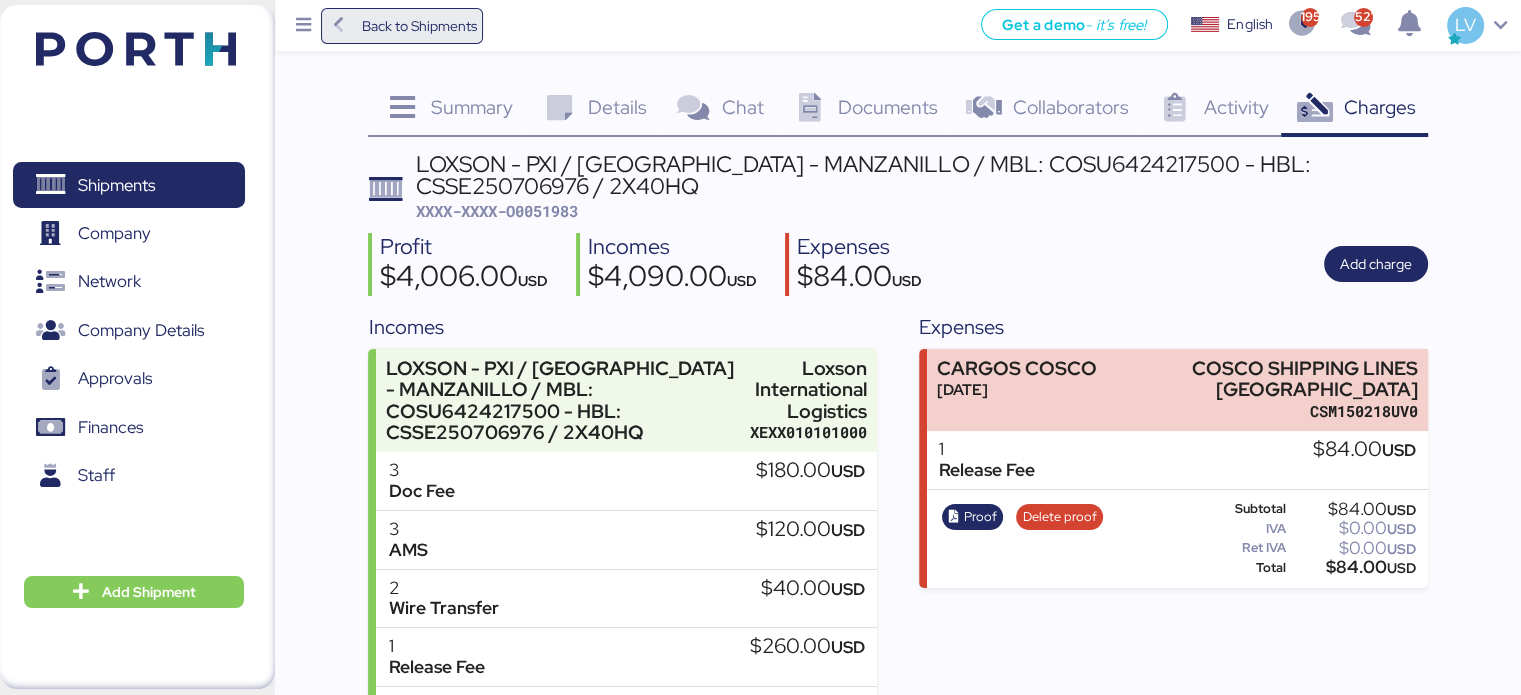 click on "Back to Shipments" at bounding box center (418, 26) 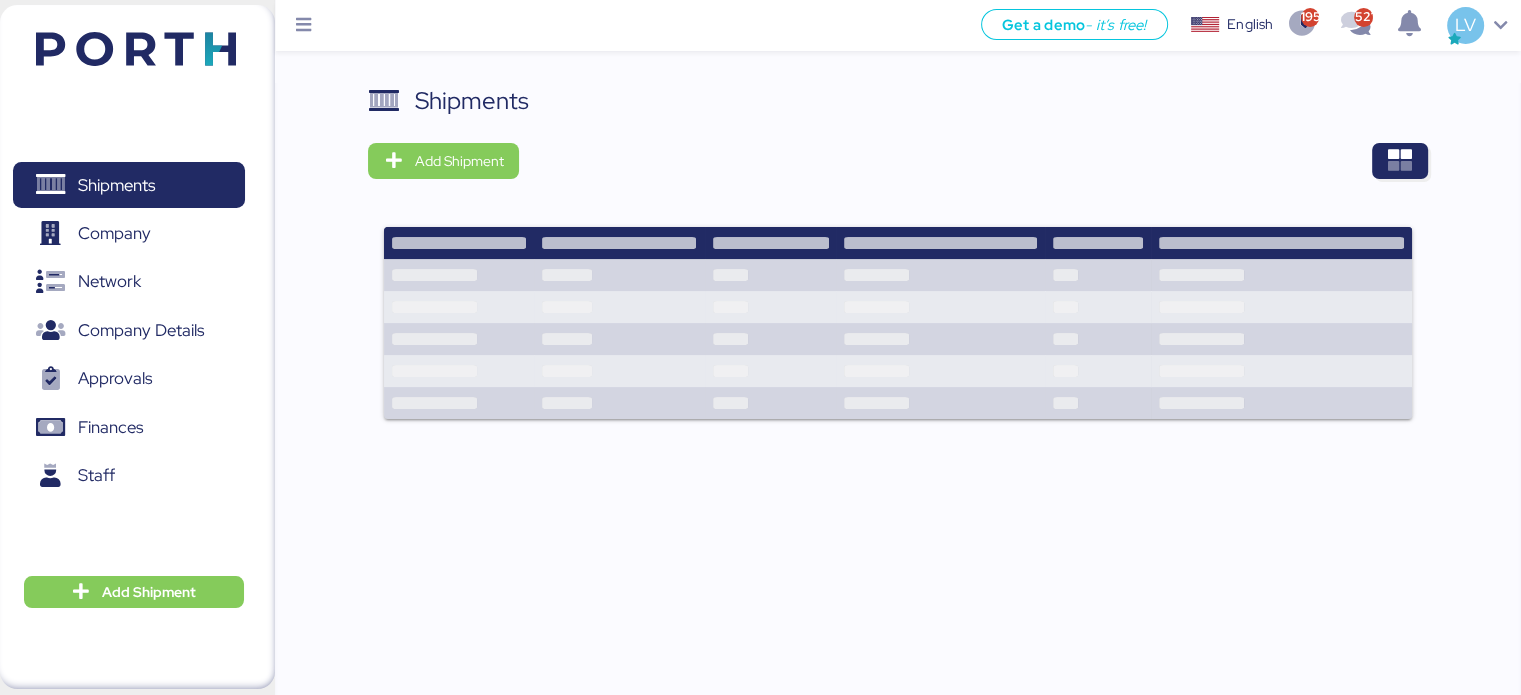 click on "Shipments   Add Shipment" at bounding box center (898, 415) 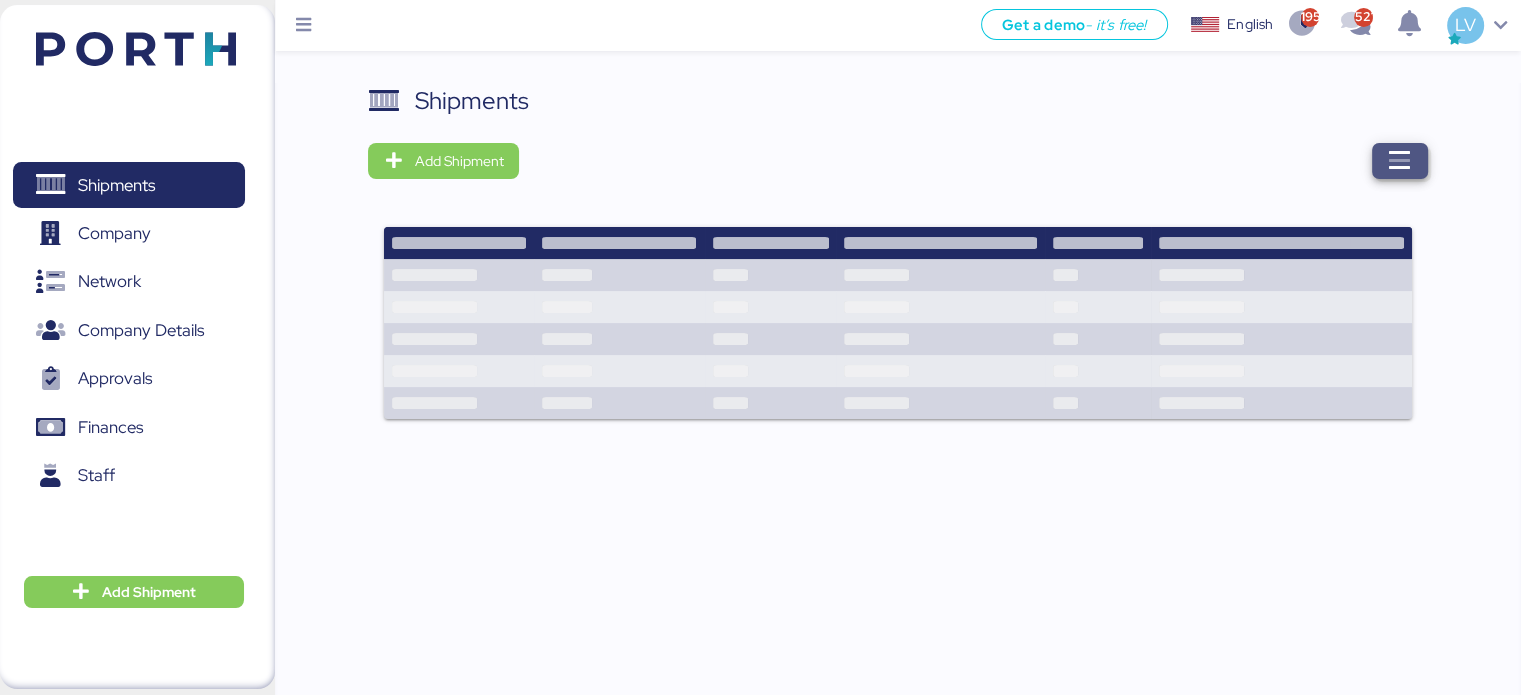 click at bounding box center [1400, 161] 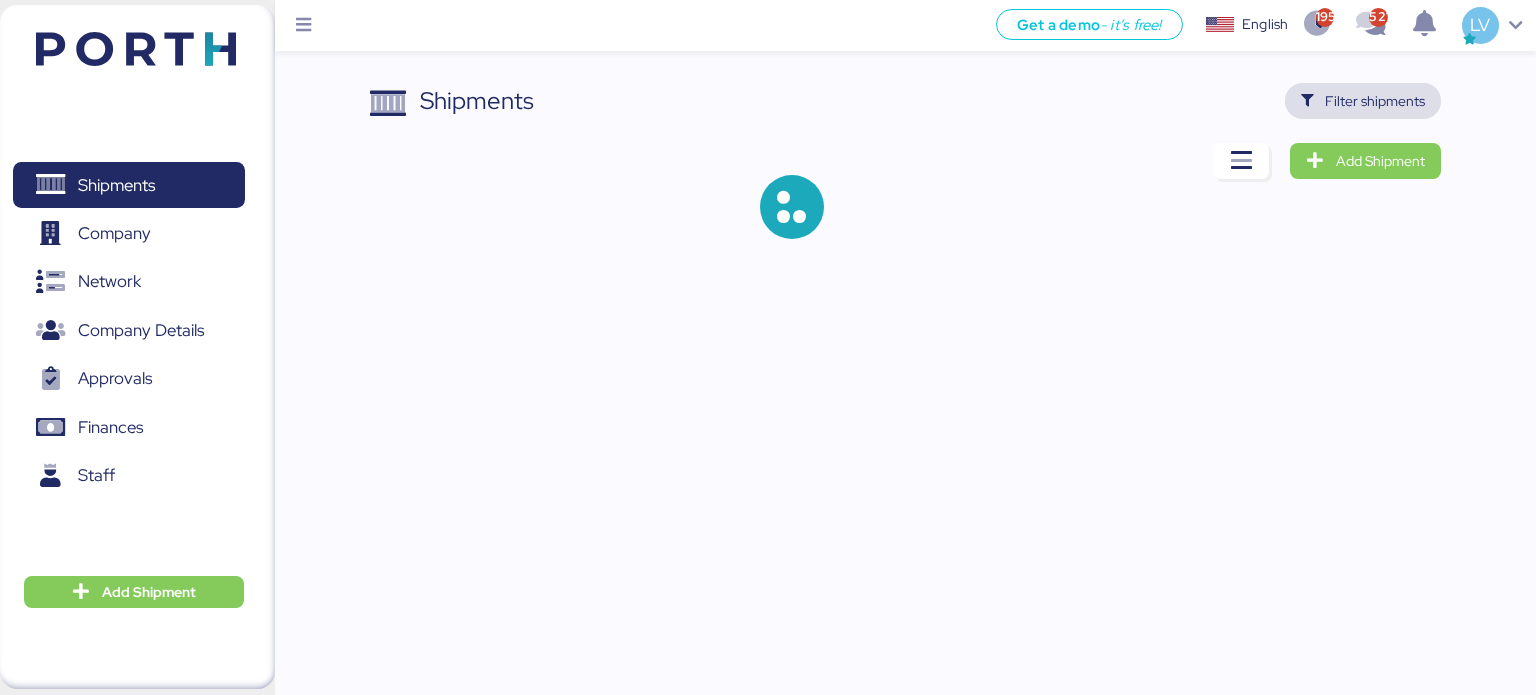 click on "Filter shipments" at bounding box center [1363, 101] 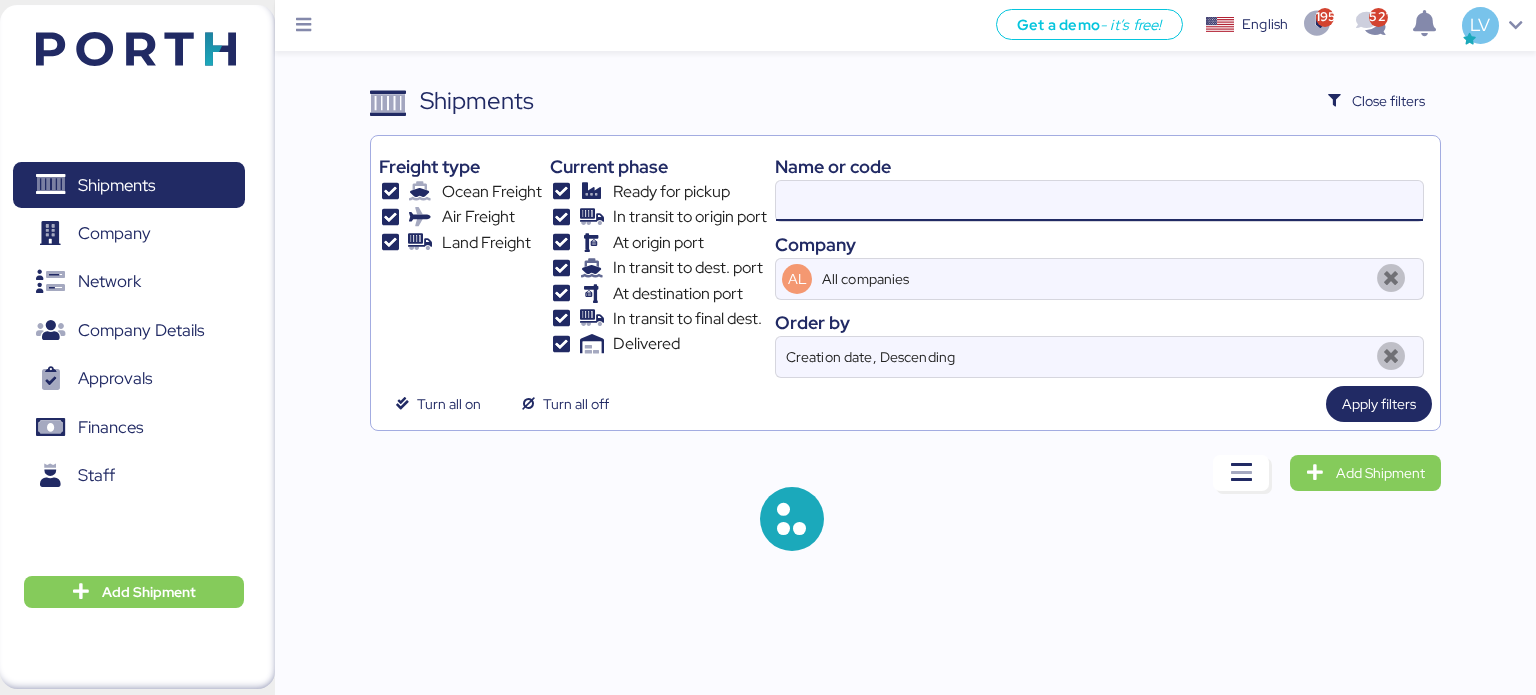 click at bounding box center [1099, 201] 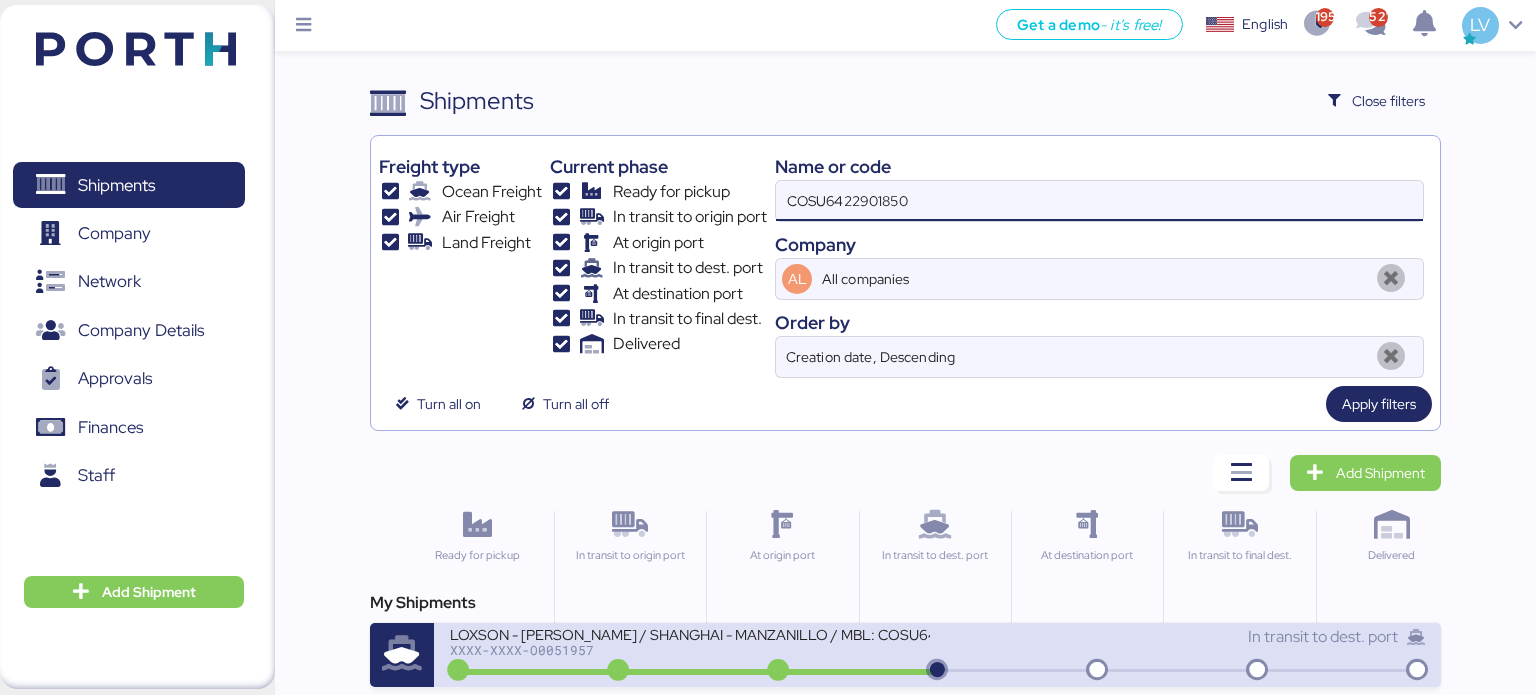 type on "COSU6422901850" 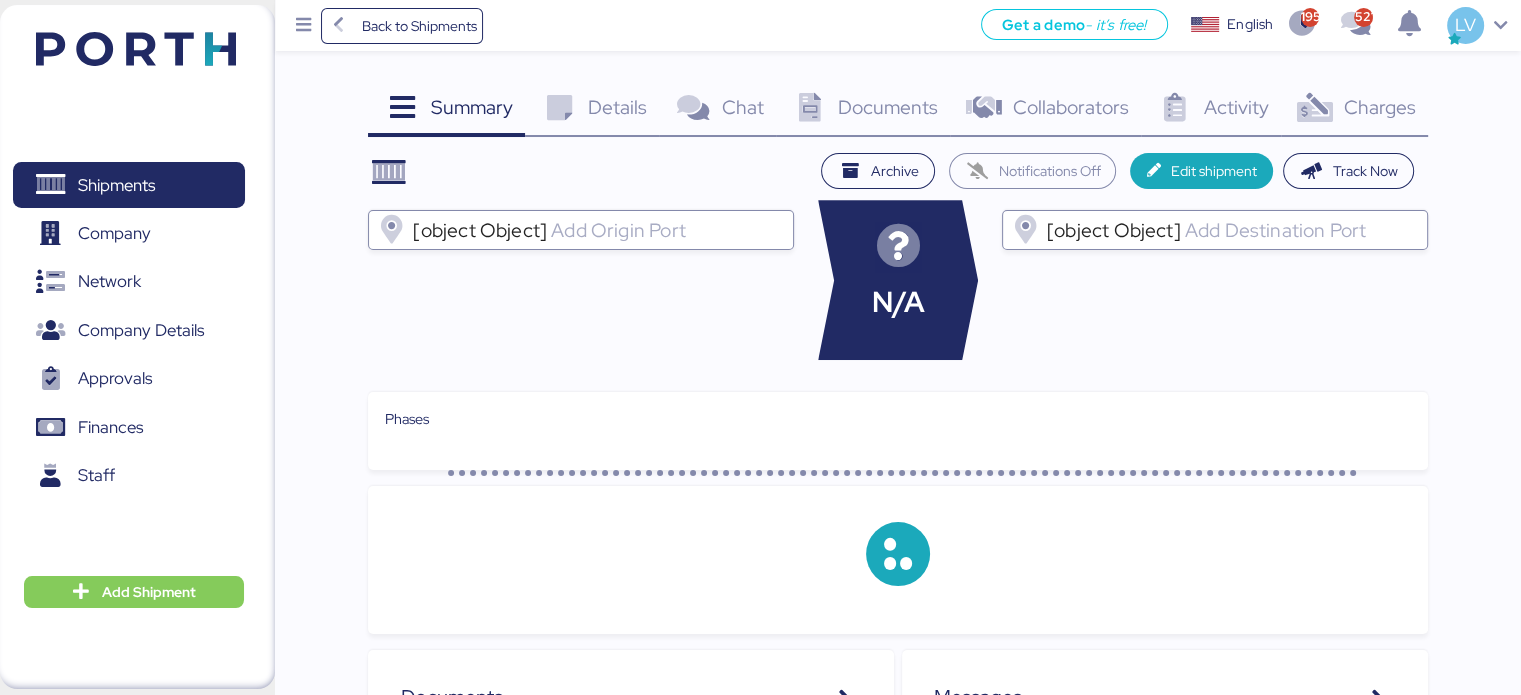 click on "Charges 0" at bounding box center (1354, 110) 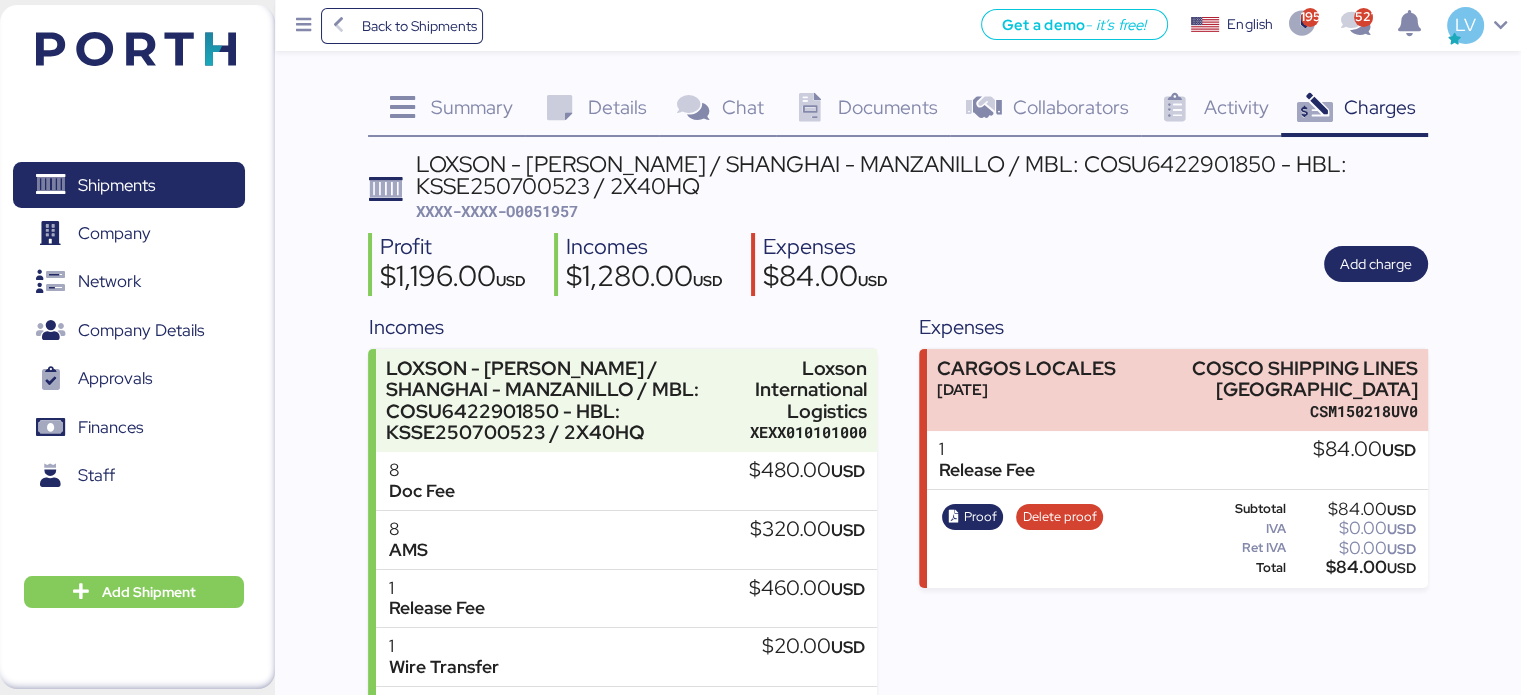 click on "XXXX-XXXX-O0051957" at bounding box center (497, 211) 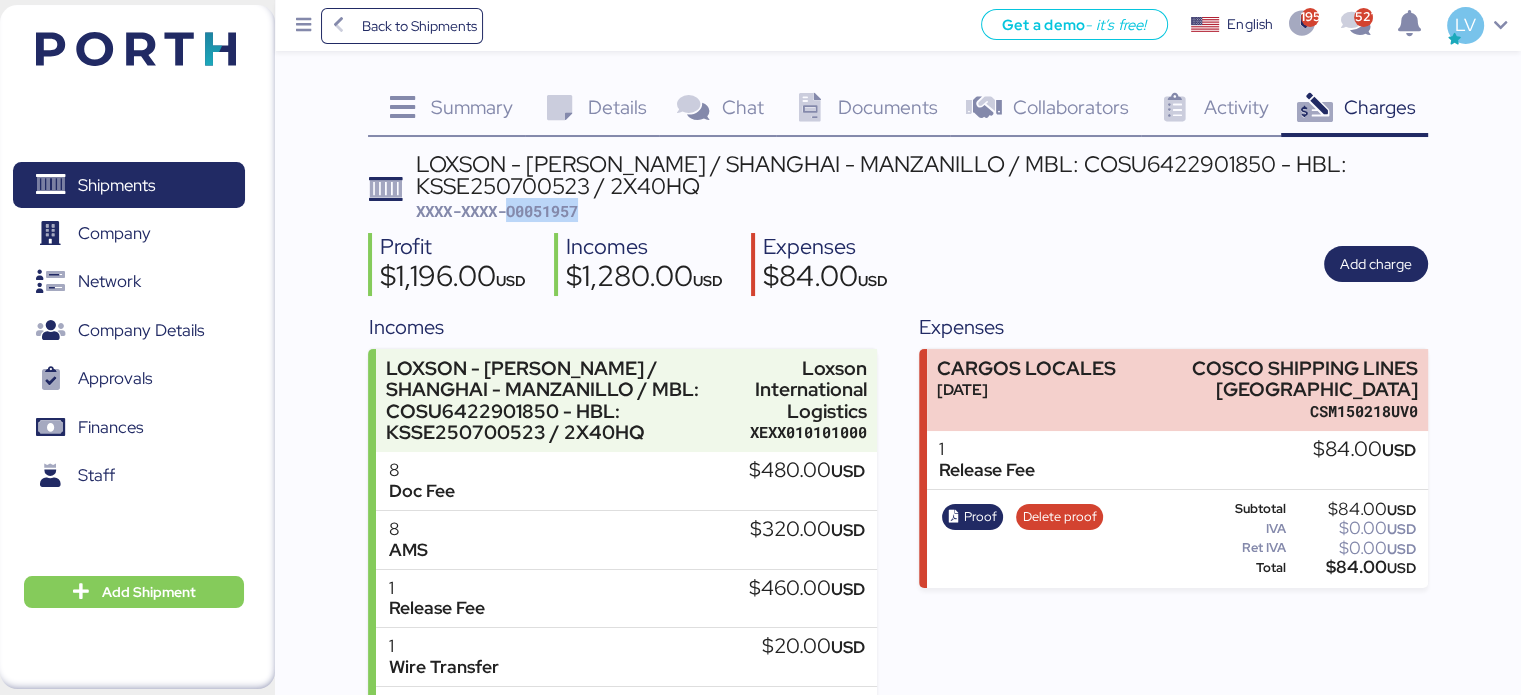 click on "XXXX-XXXX-O0051957" at bounding box center [497, 211] 